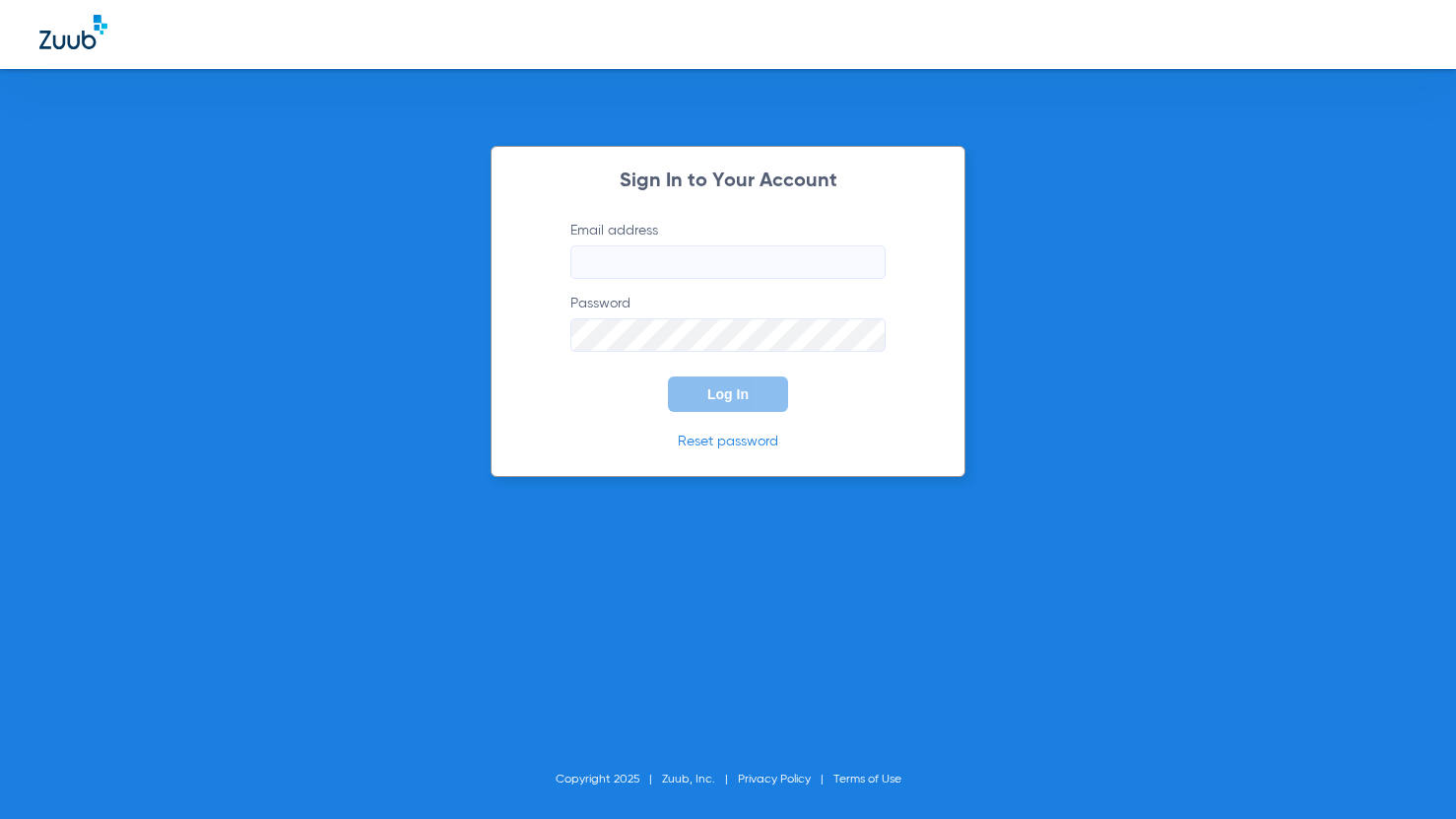 scroll, scrollTop: 0, scrollLeft: 0, axis: both 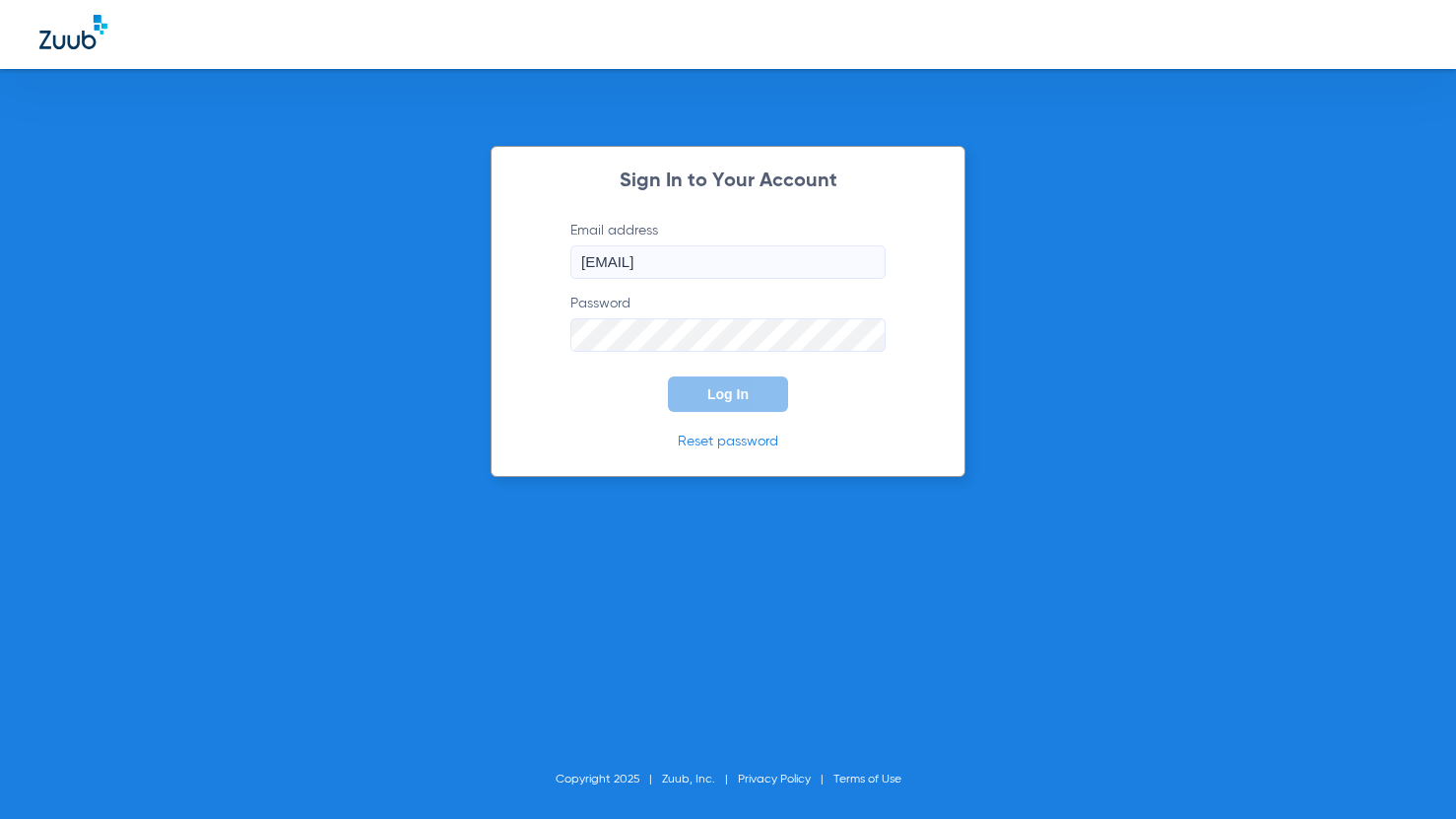 click on "Log In" 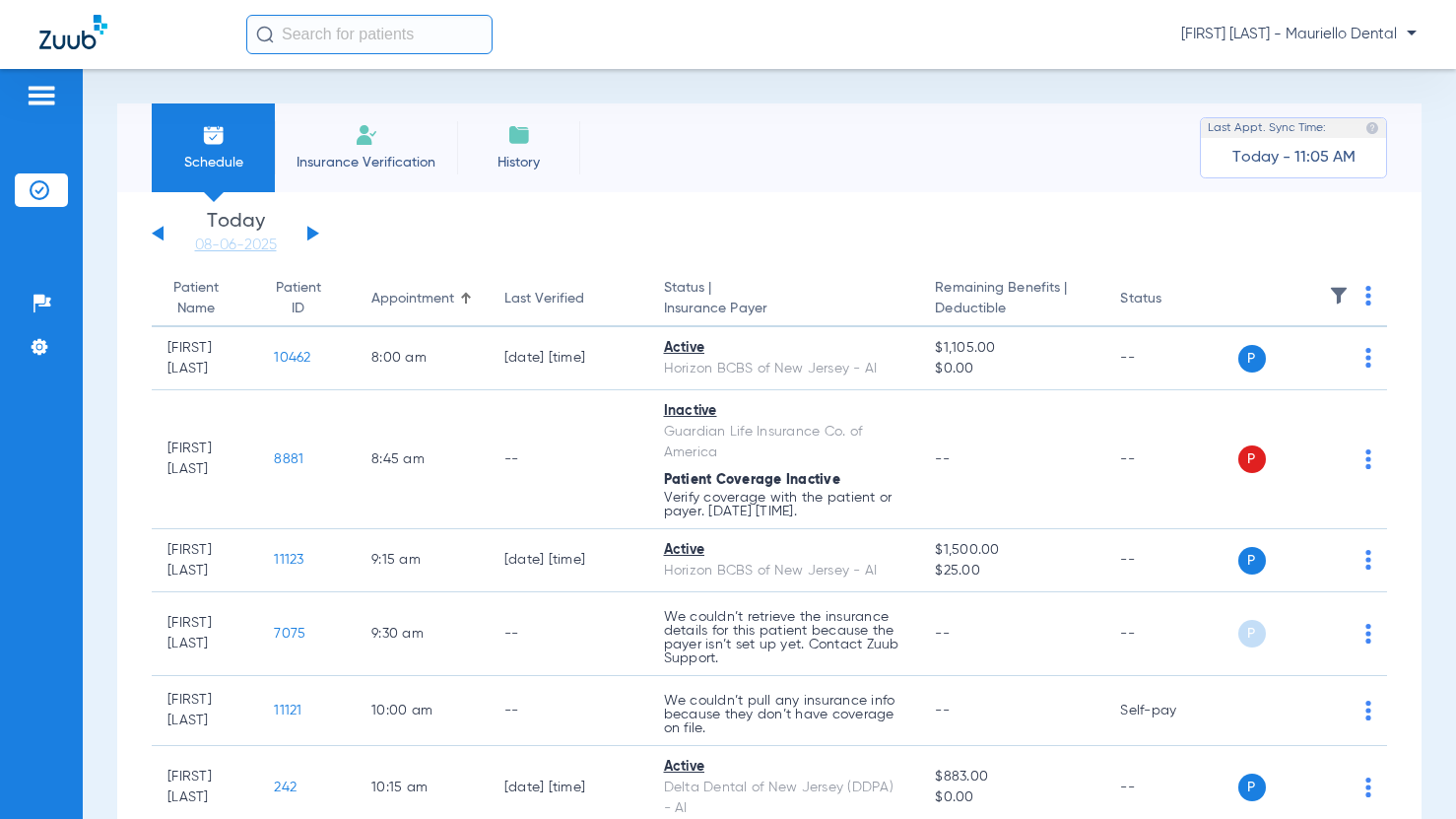 click 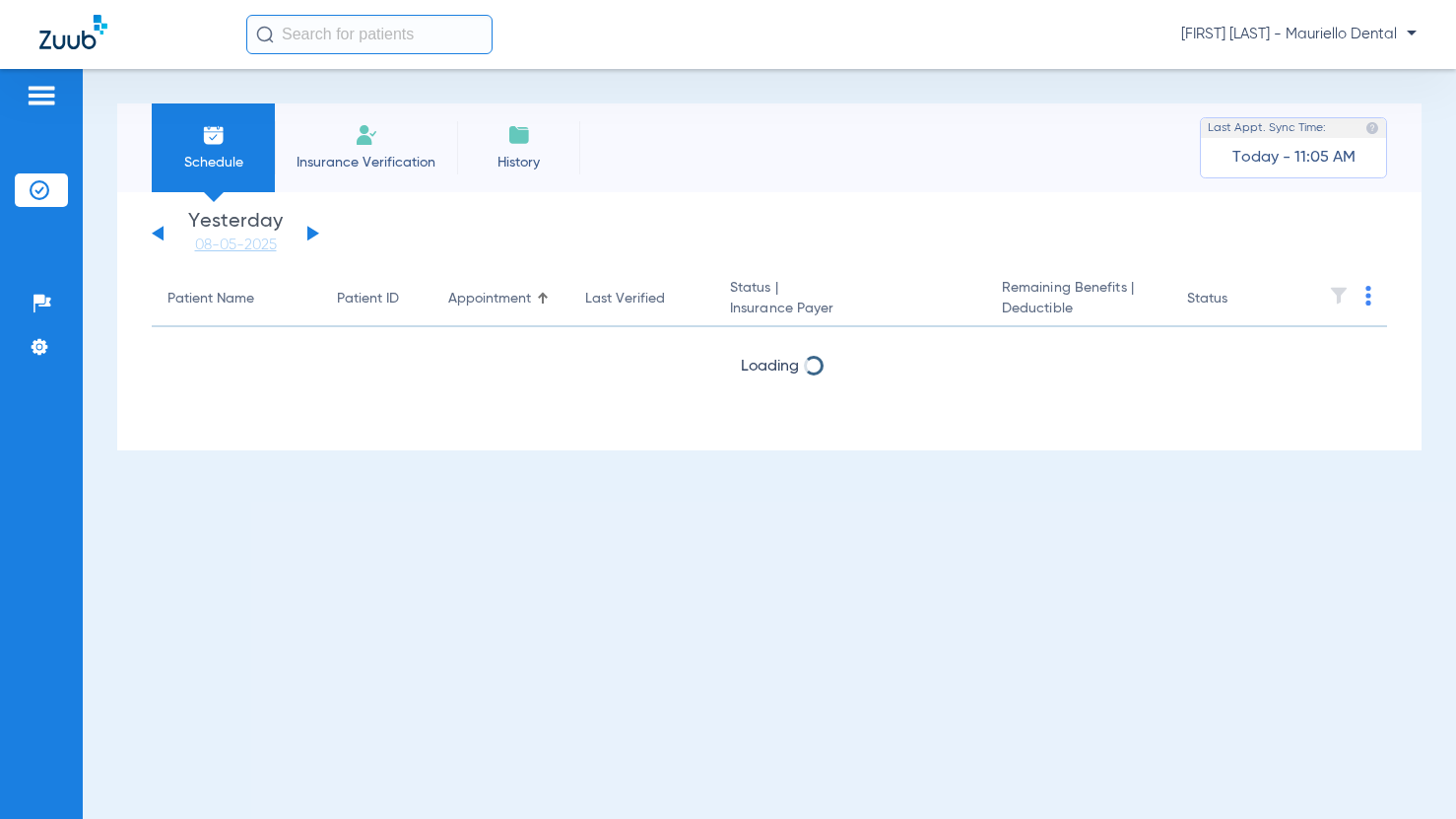 click 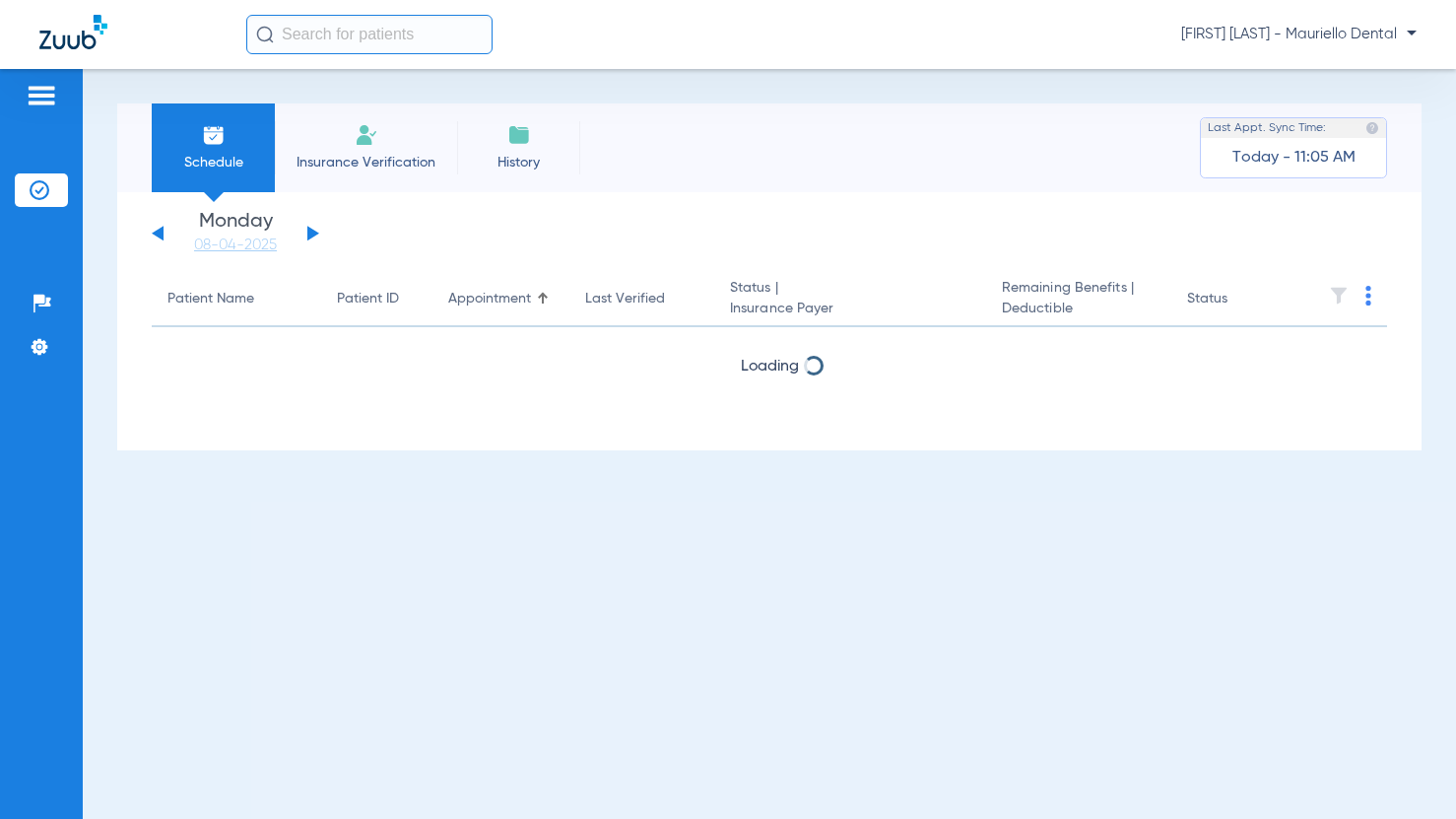 click 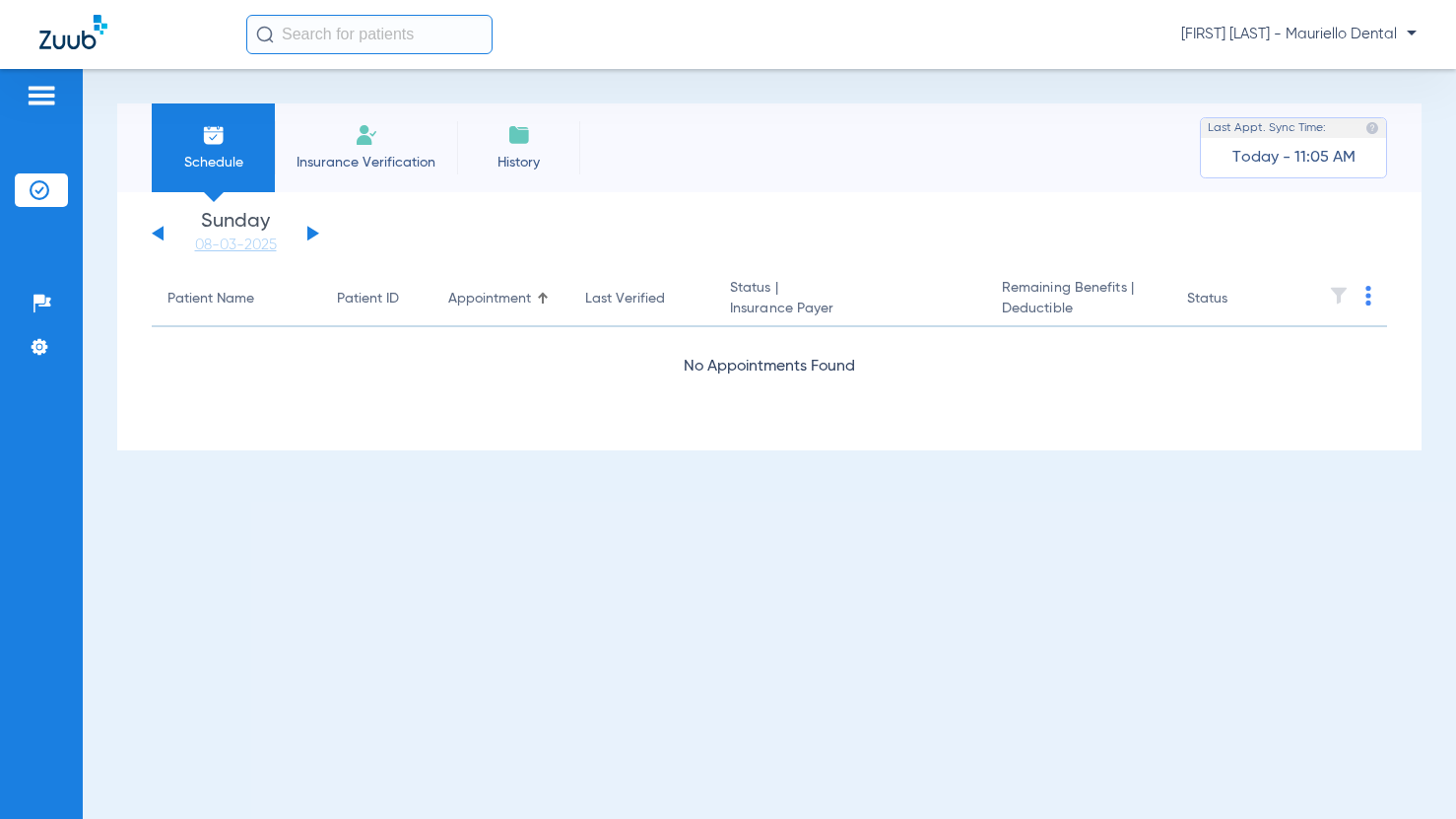 click 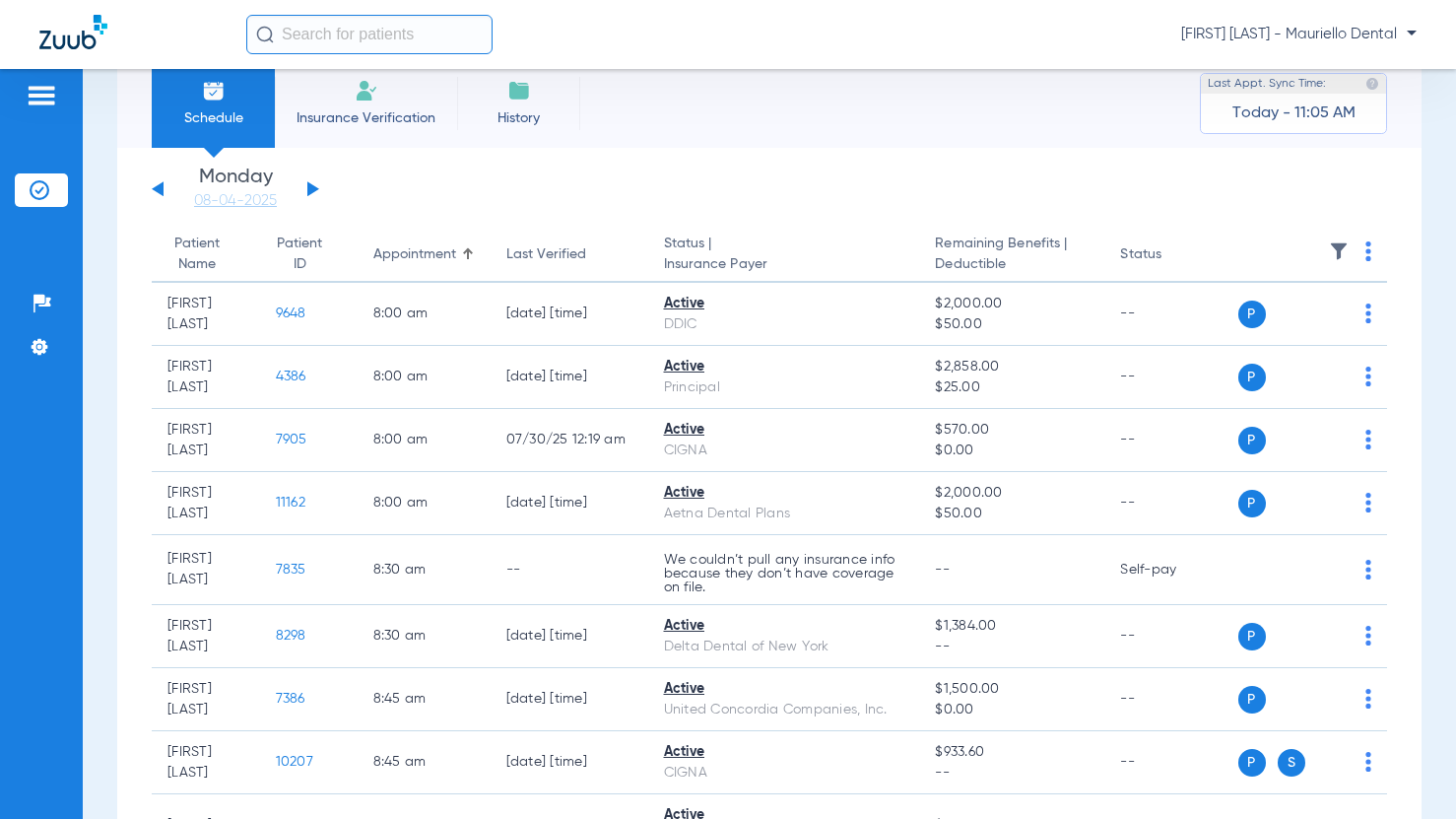 scroll, scrollTop: 0, scrollLeft: 0, axis: both 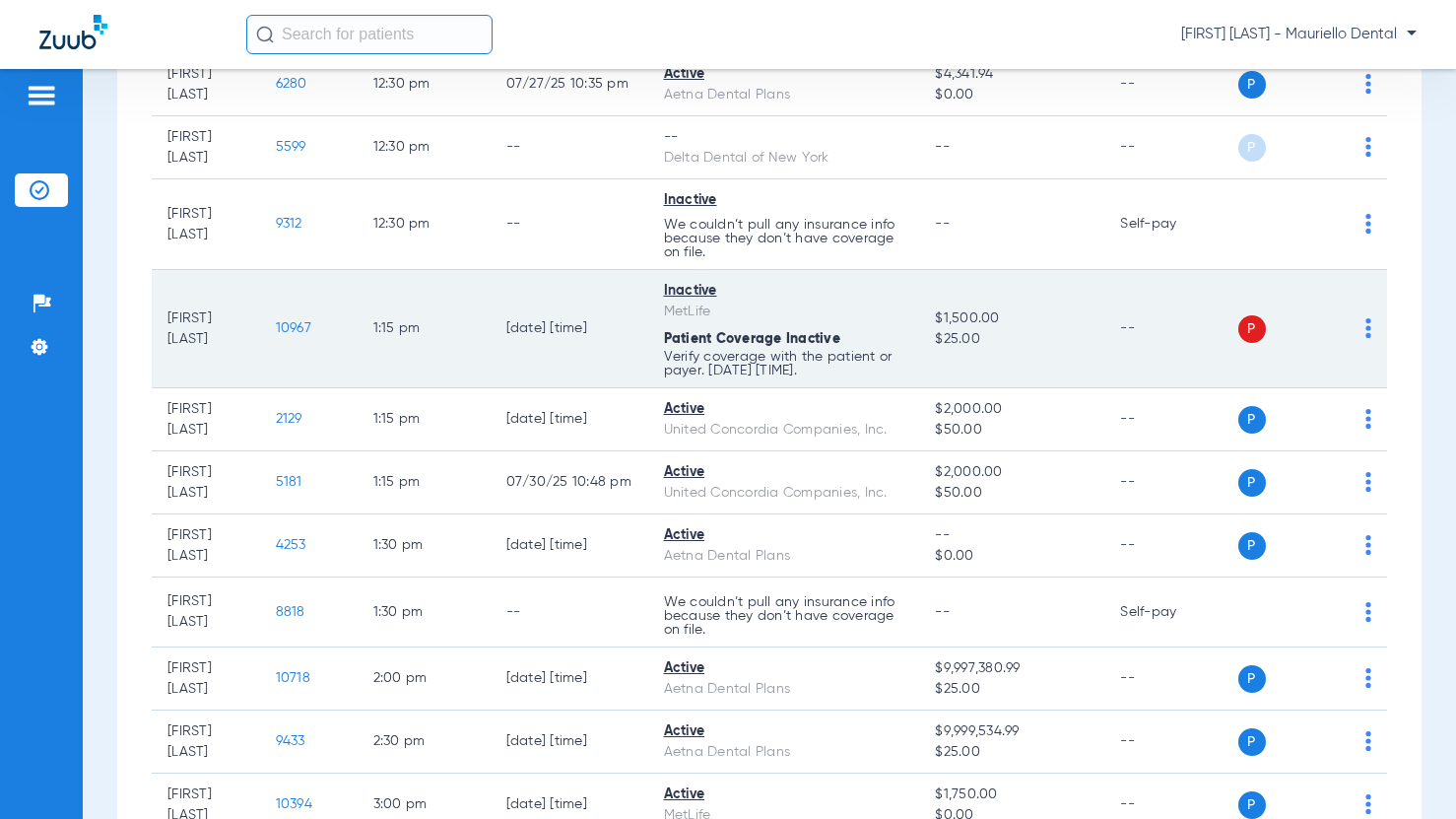 click 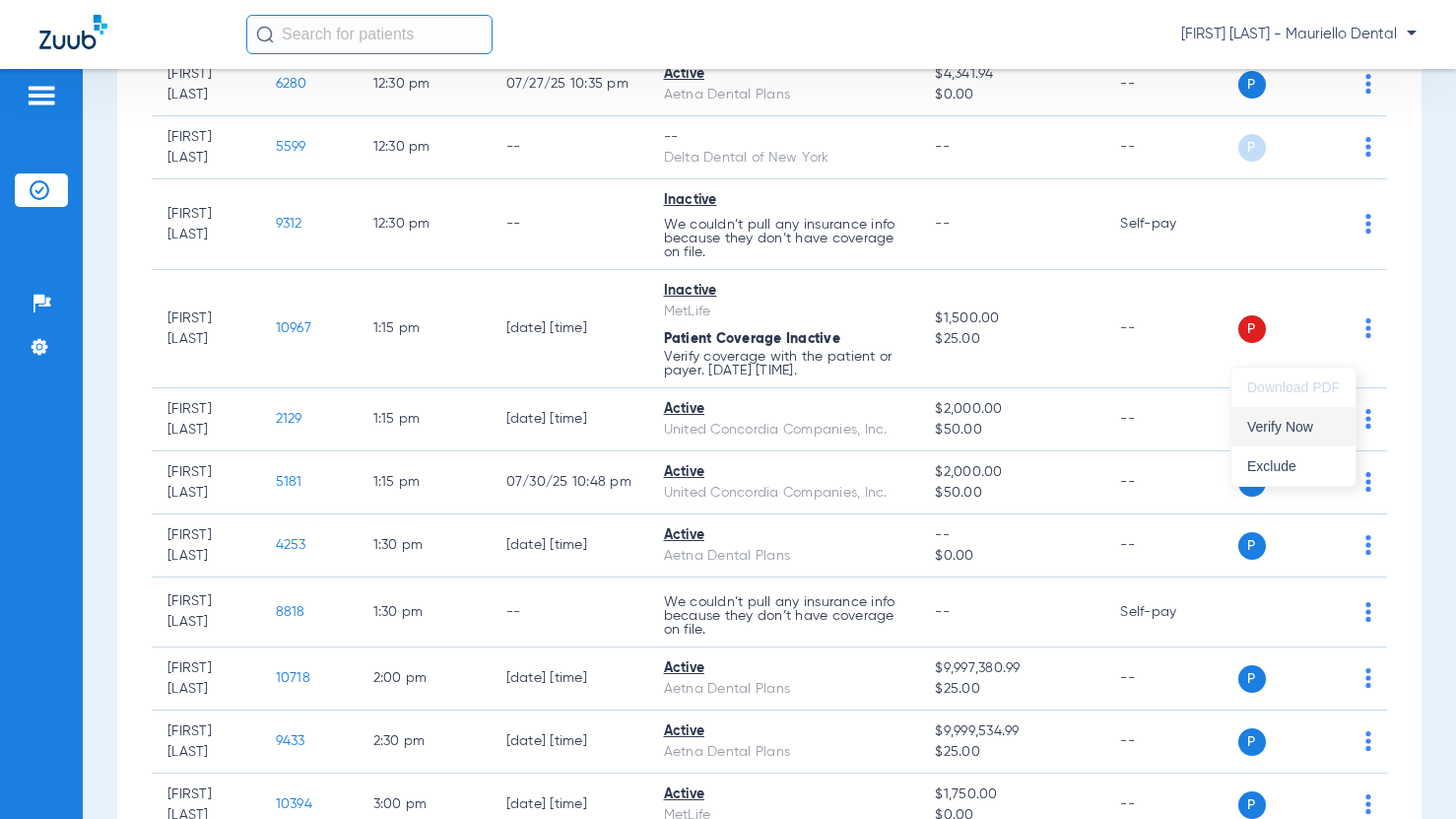 click on "Verify Now" at bounding box center [1293, 427] 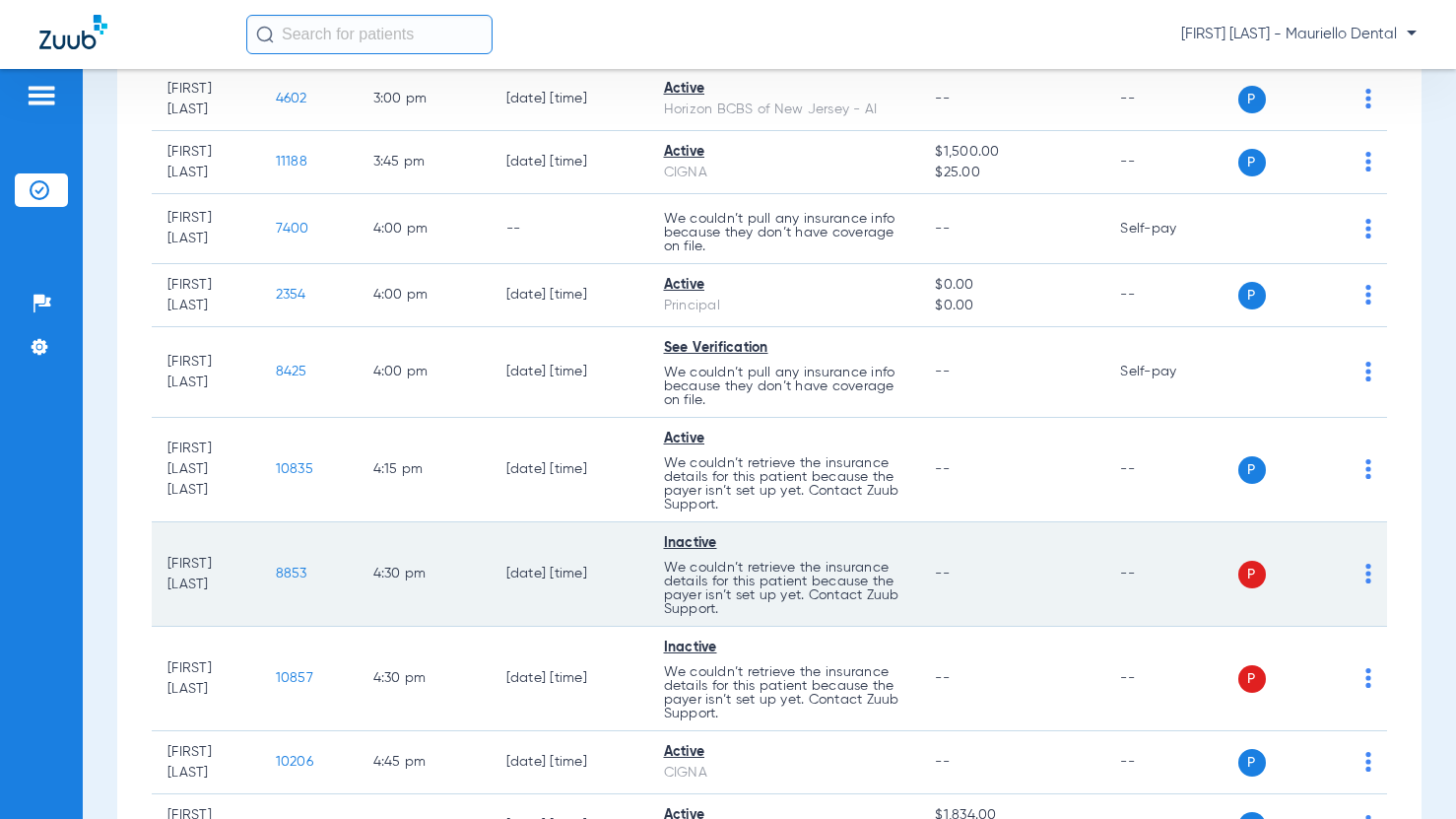 scroll, scrollTop: 3548, scrollLeft: 0, axis: vertical 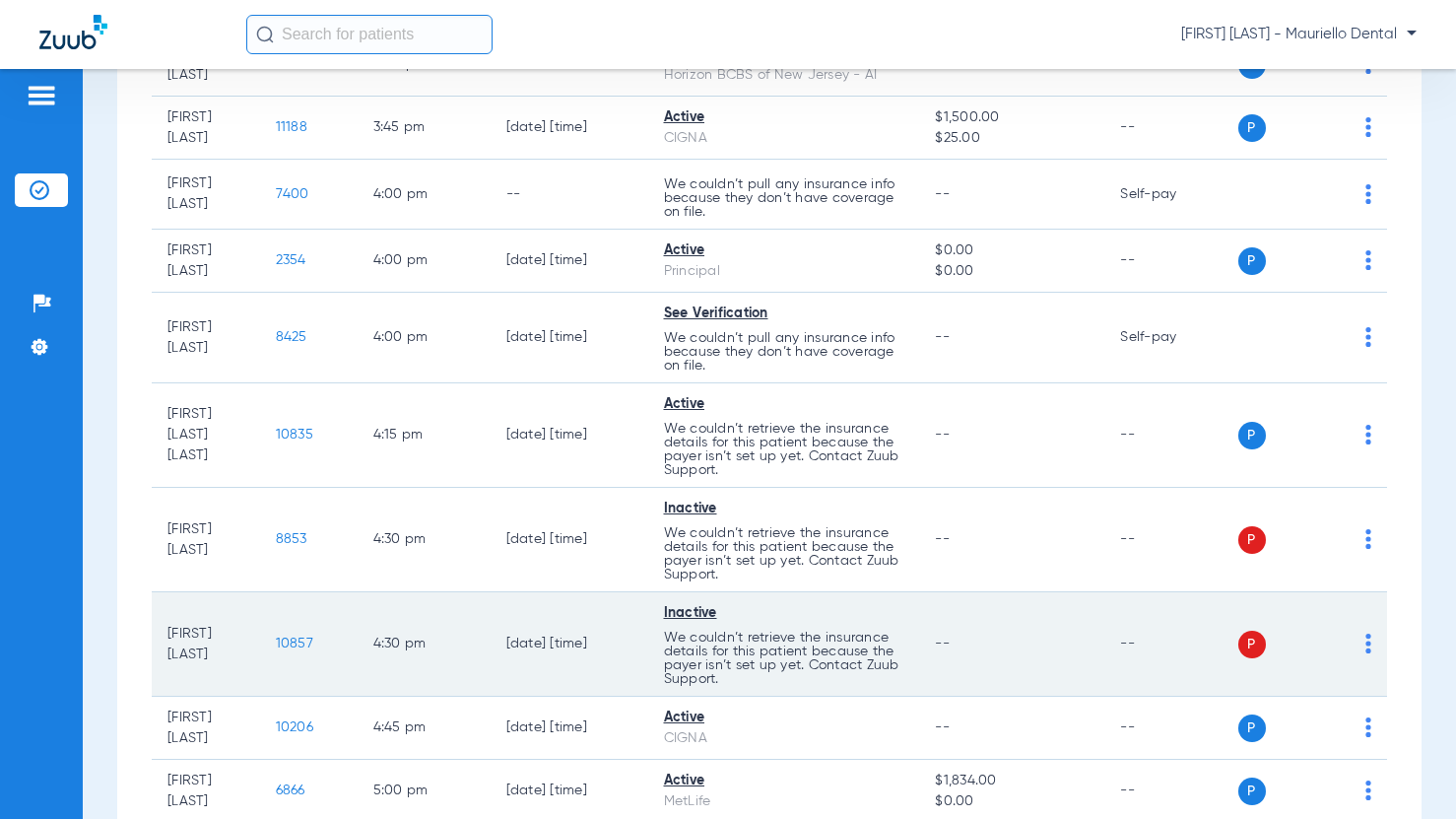 click 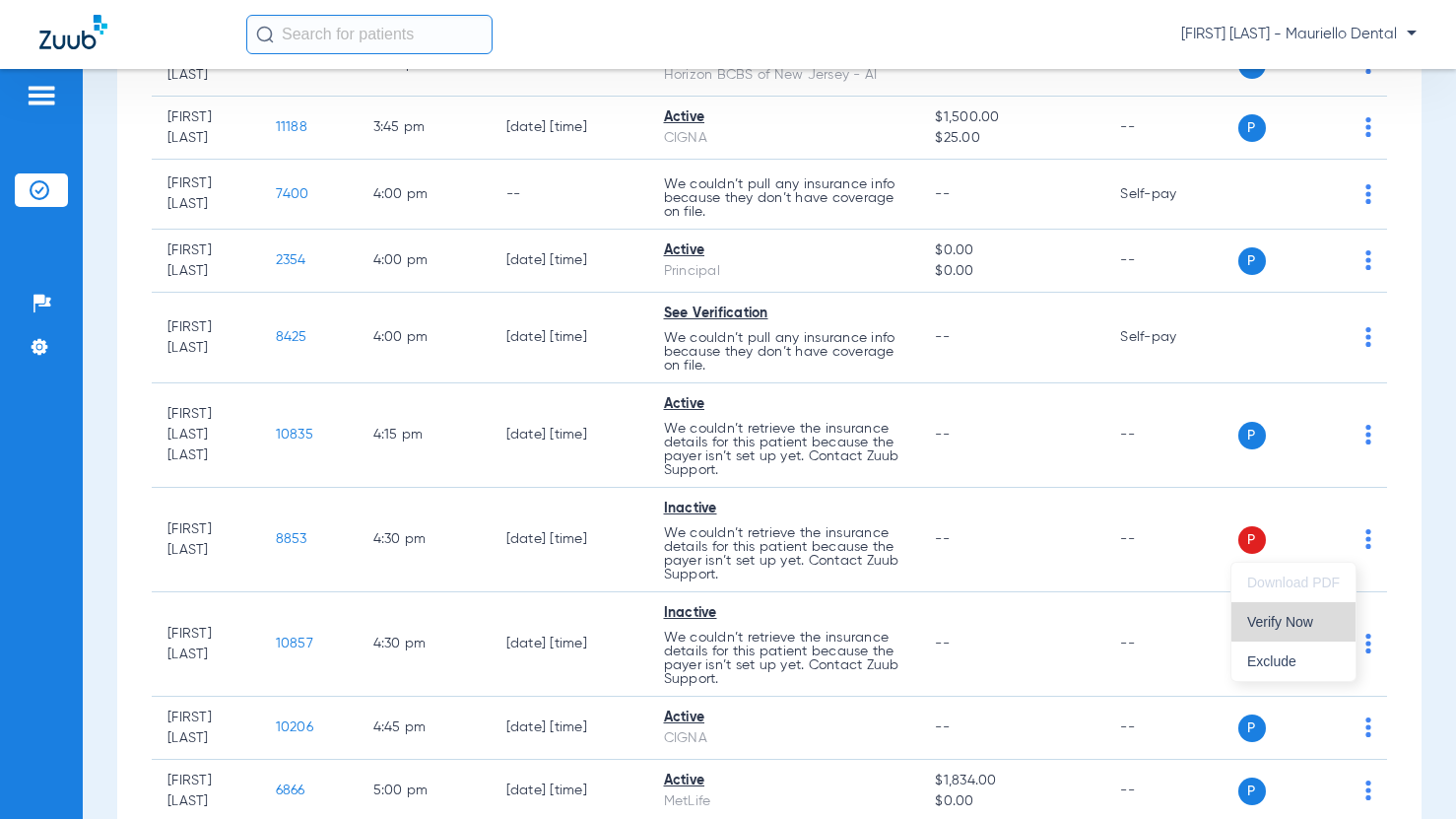 click on "Verify Now" at bounding box center [1293, 622] 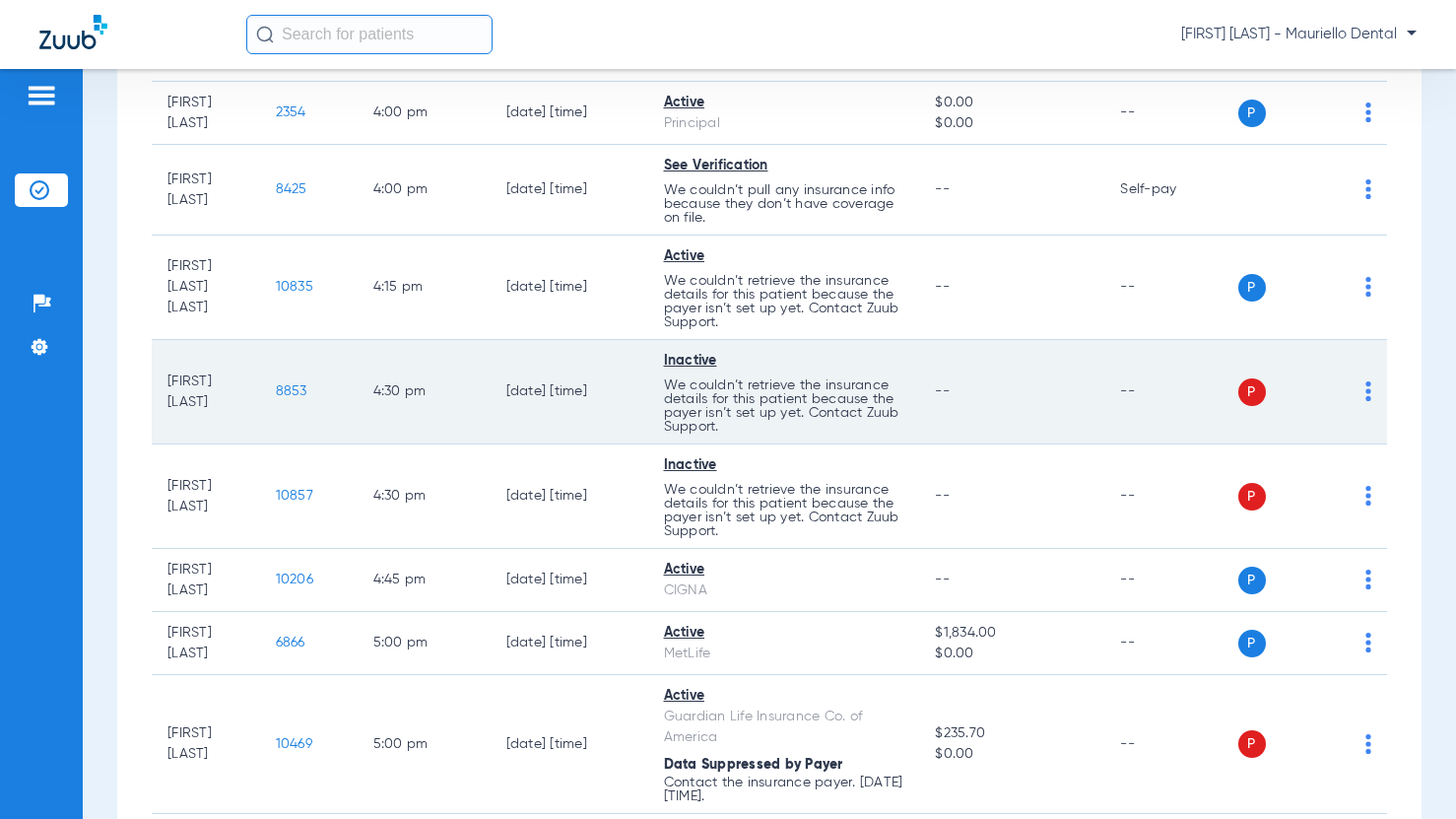 scroll, scrollTop: 3745, scrollLeft: 0, axis: vertical 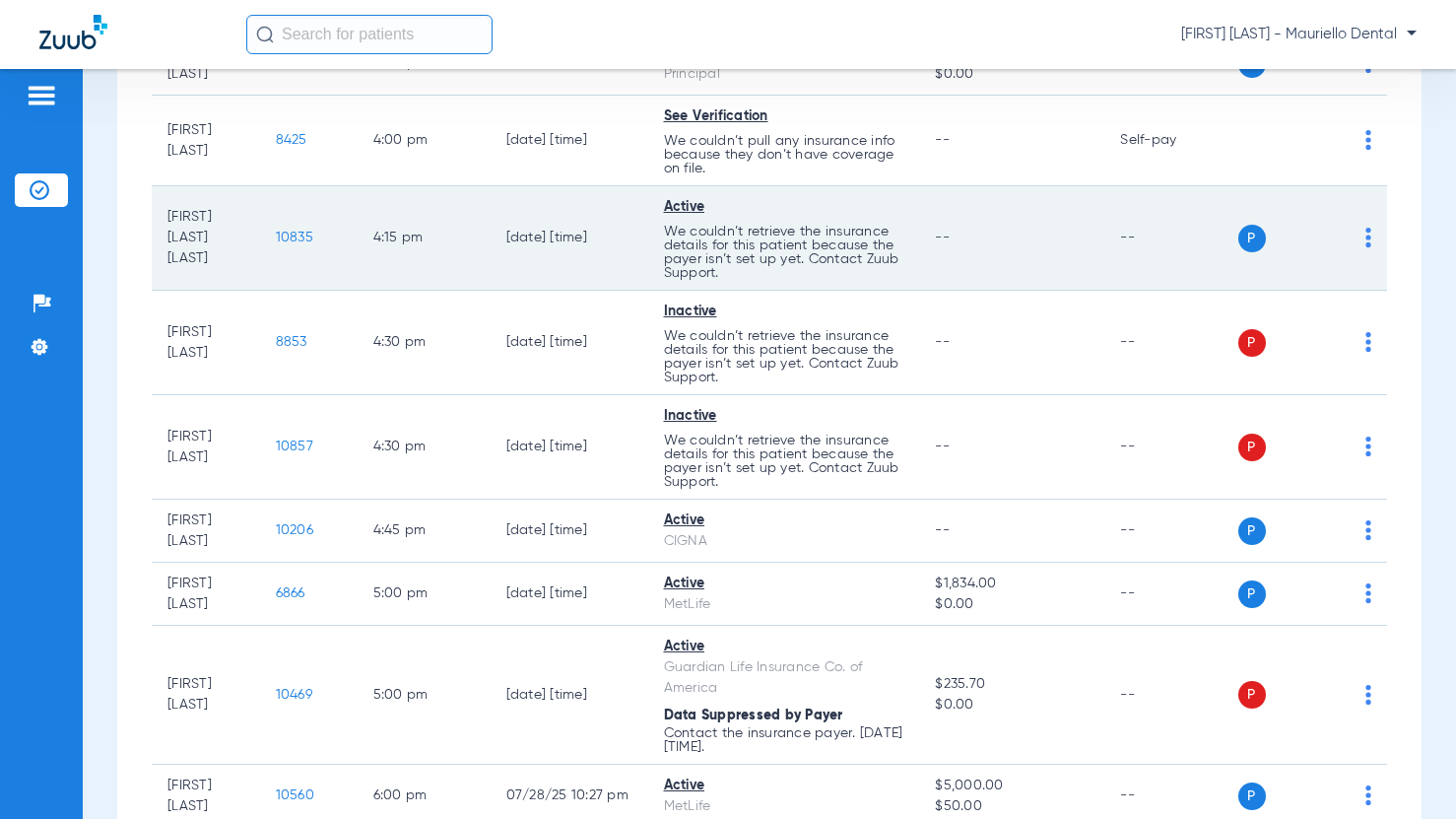 click on "P S" 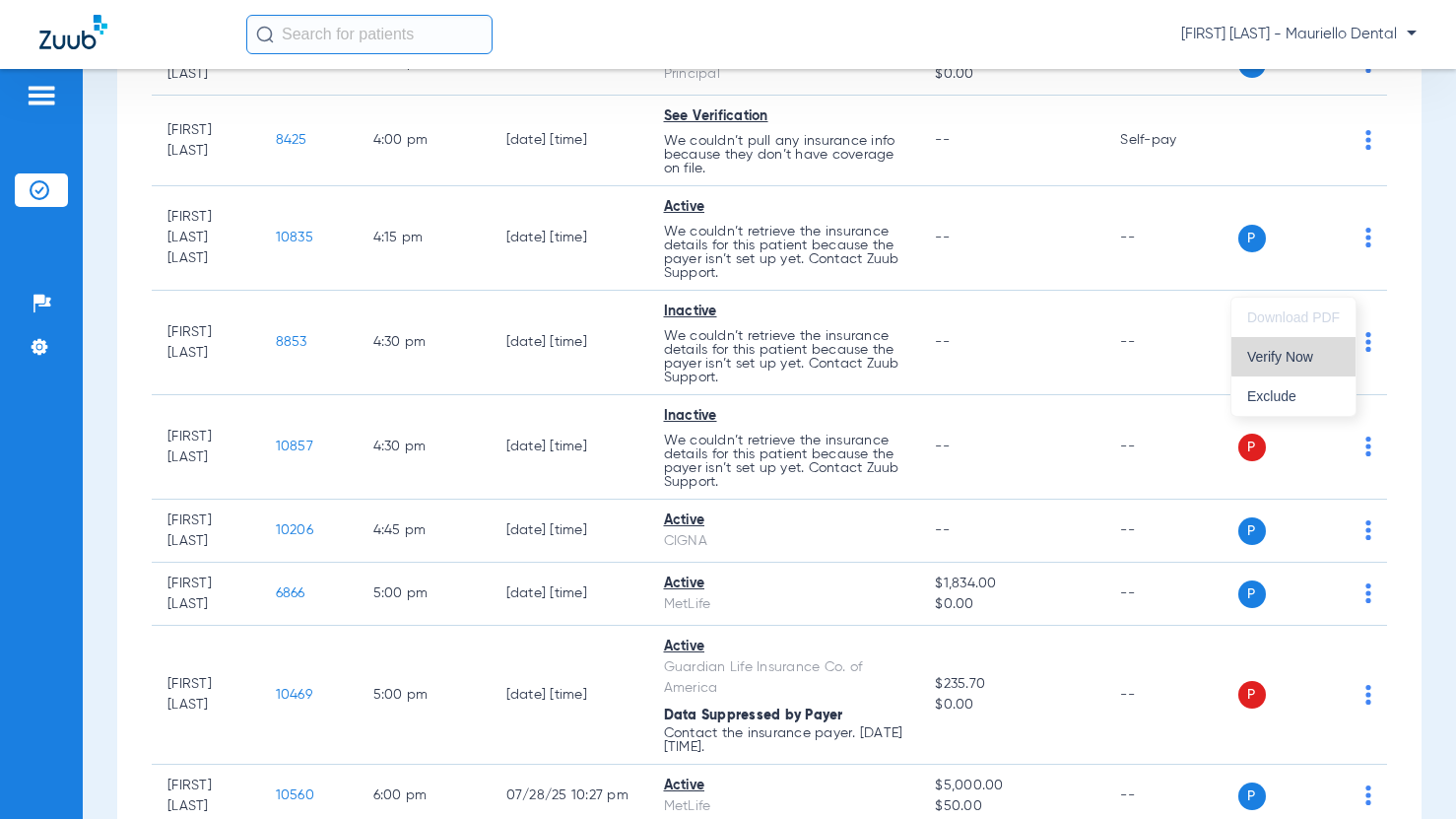 click on "Verify Now" at bounding box center (1293, 357) 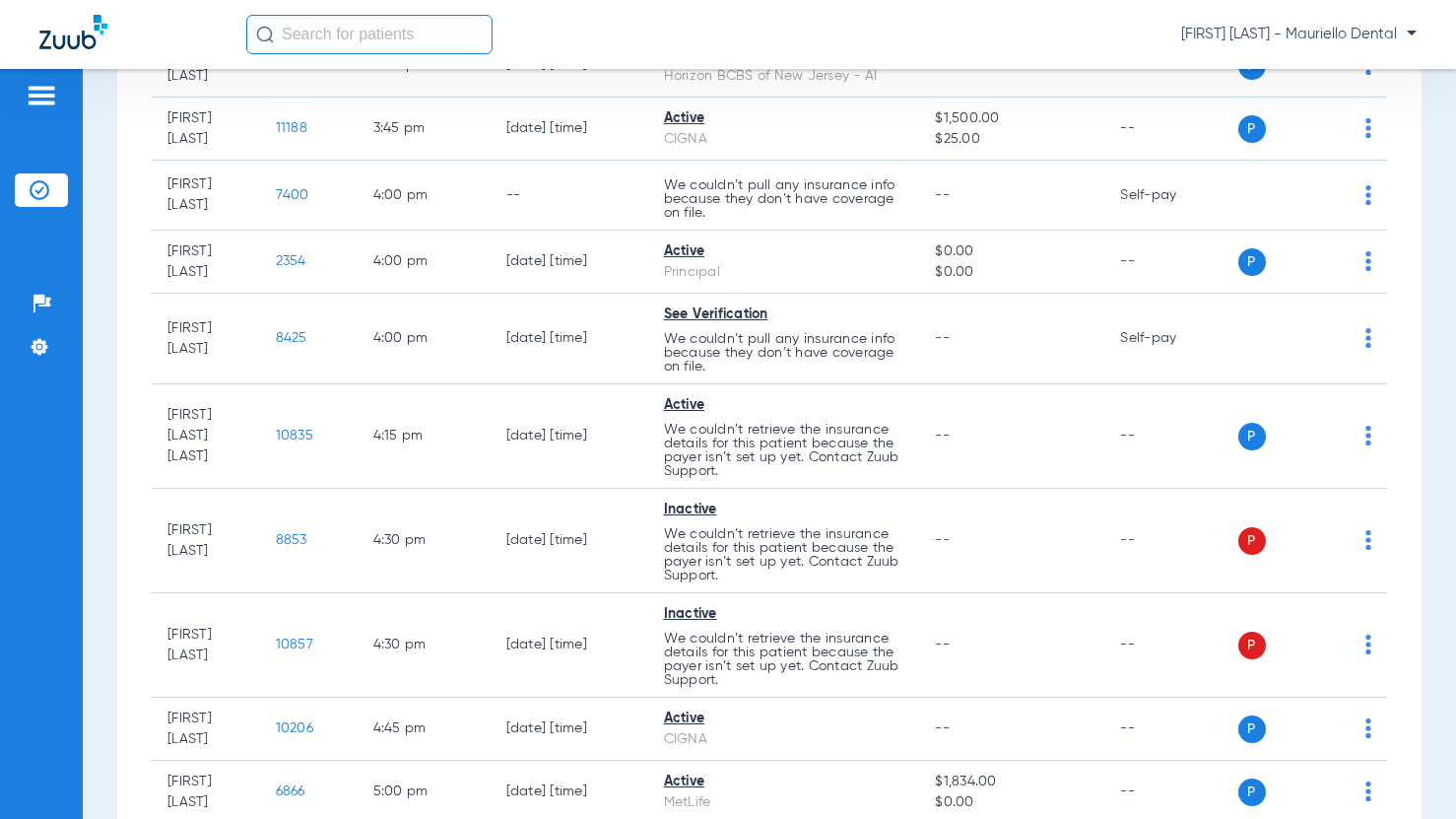 scroll, scrollTop: 3548, scrollLeft: 0, axis: vertical 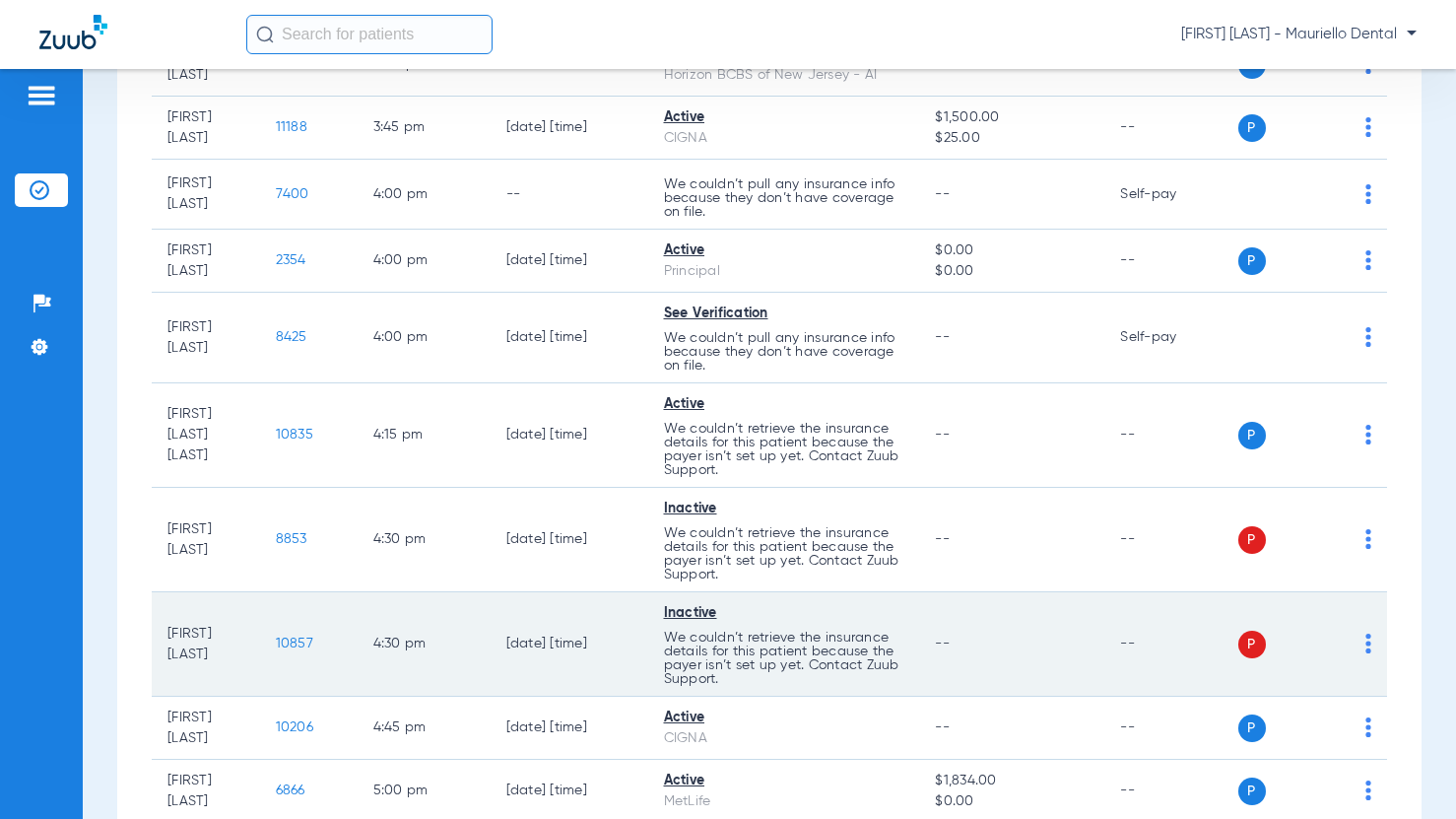 click on "P S" 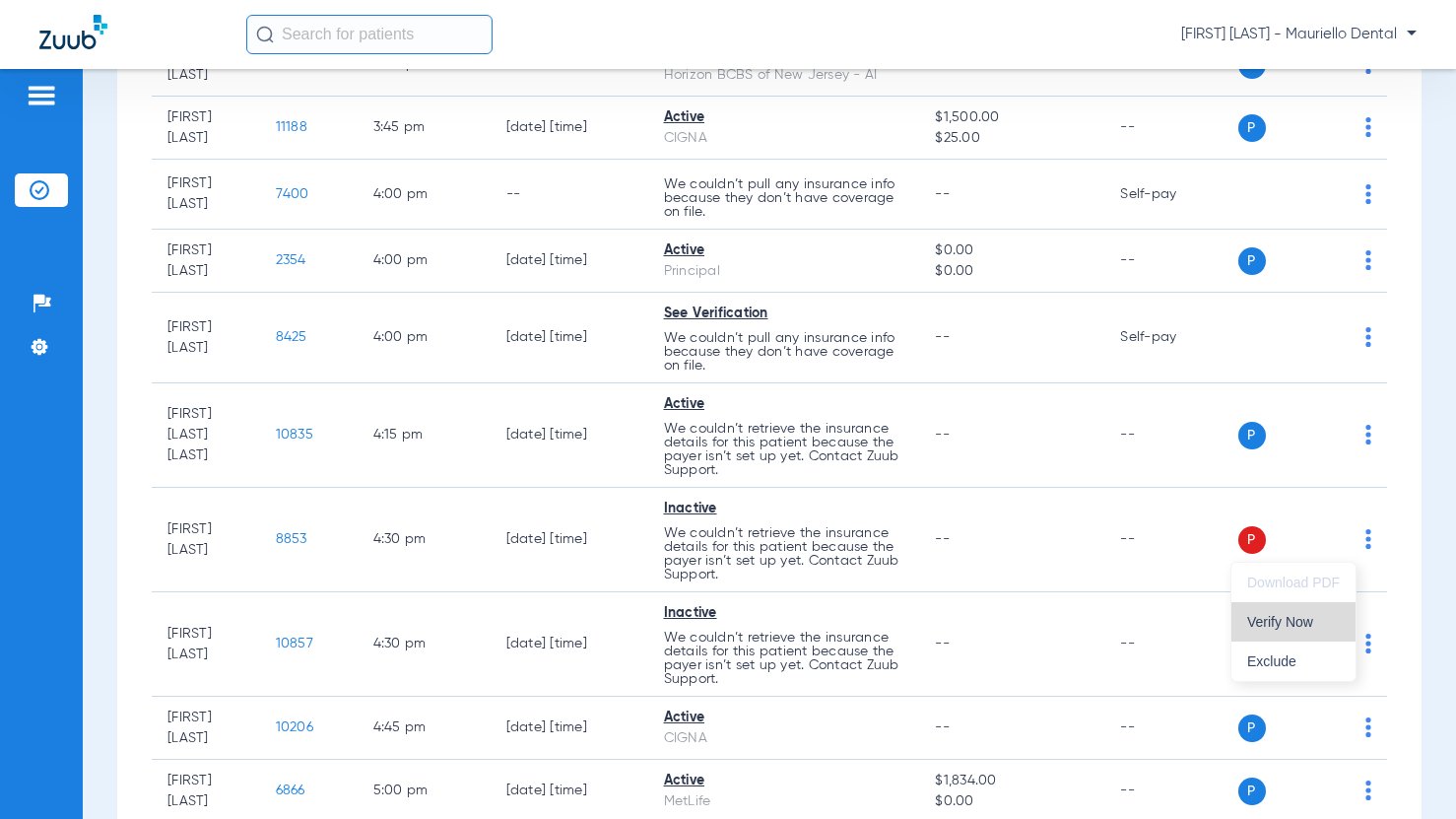 click on "Verify Now" at bounding box center (1293, 622) 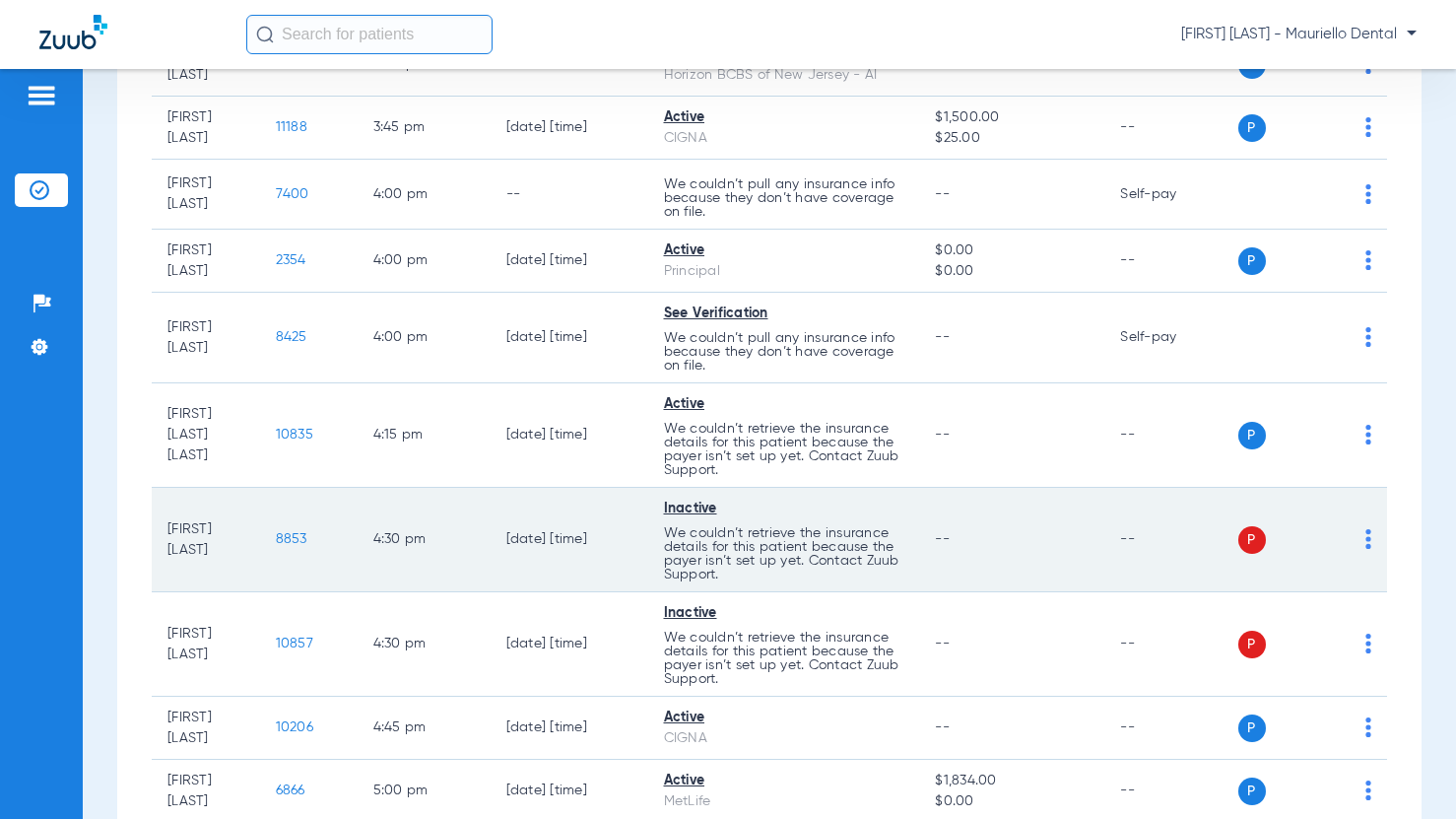 click 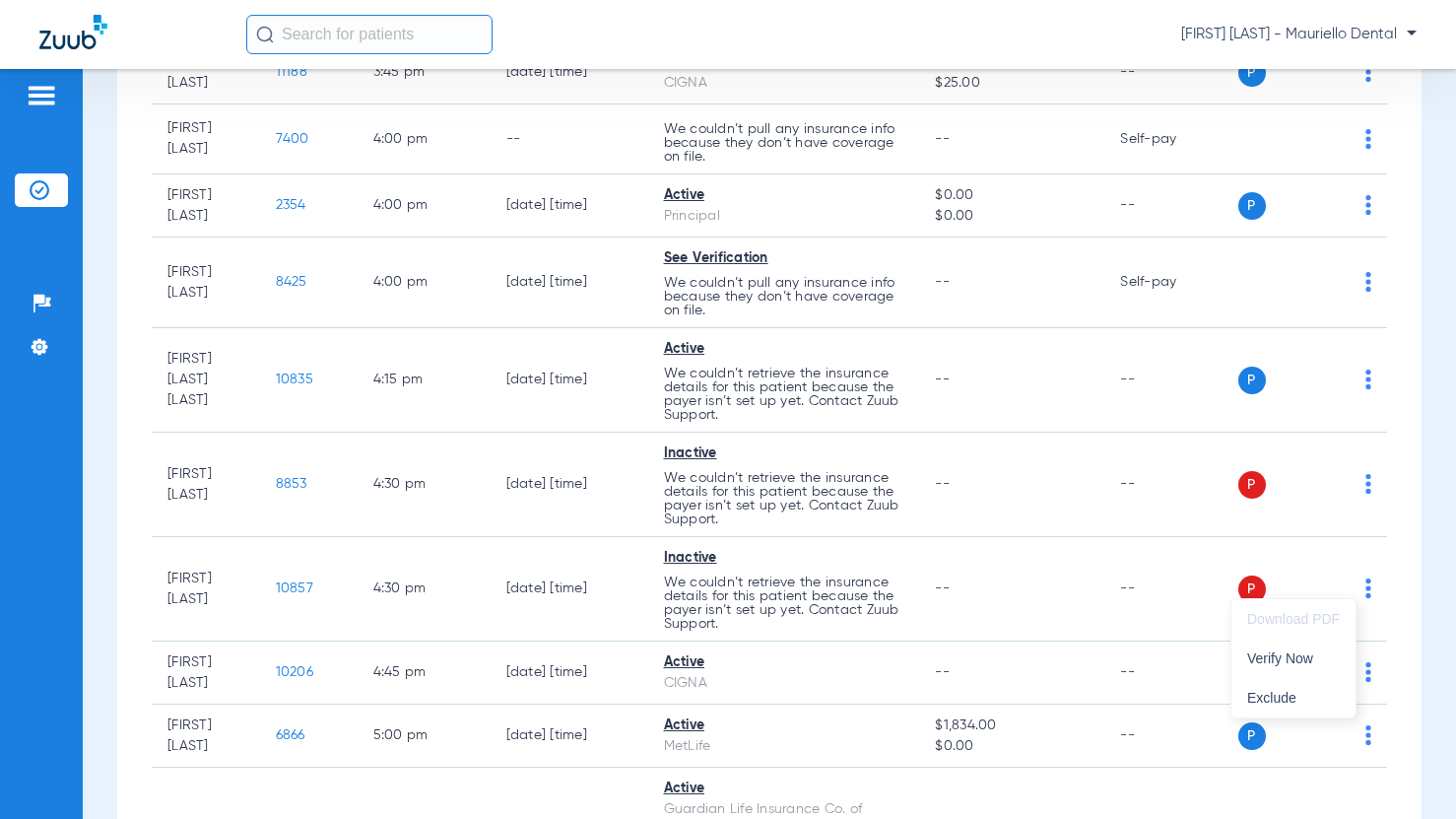 scroll, scrollTop: 3493, scrollLeft: 0, axis: vertical 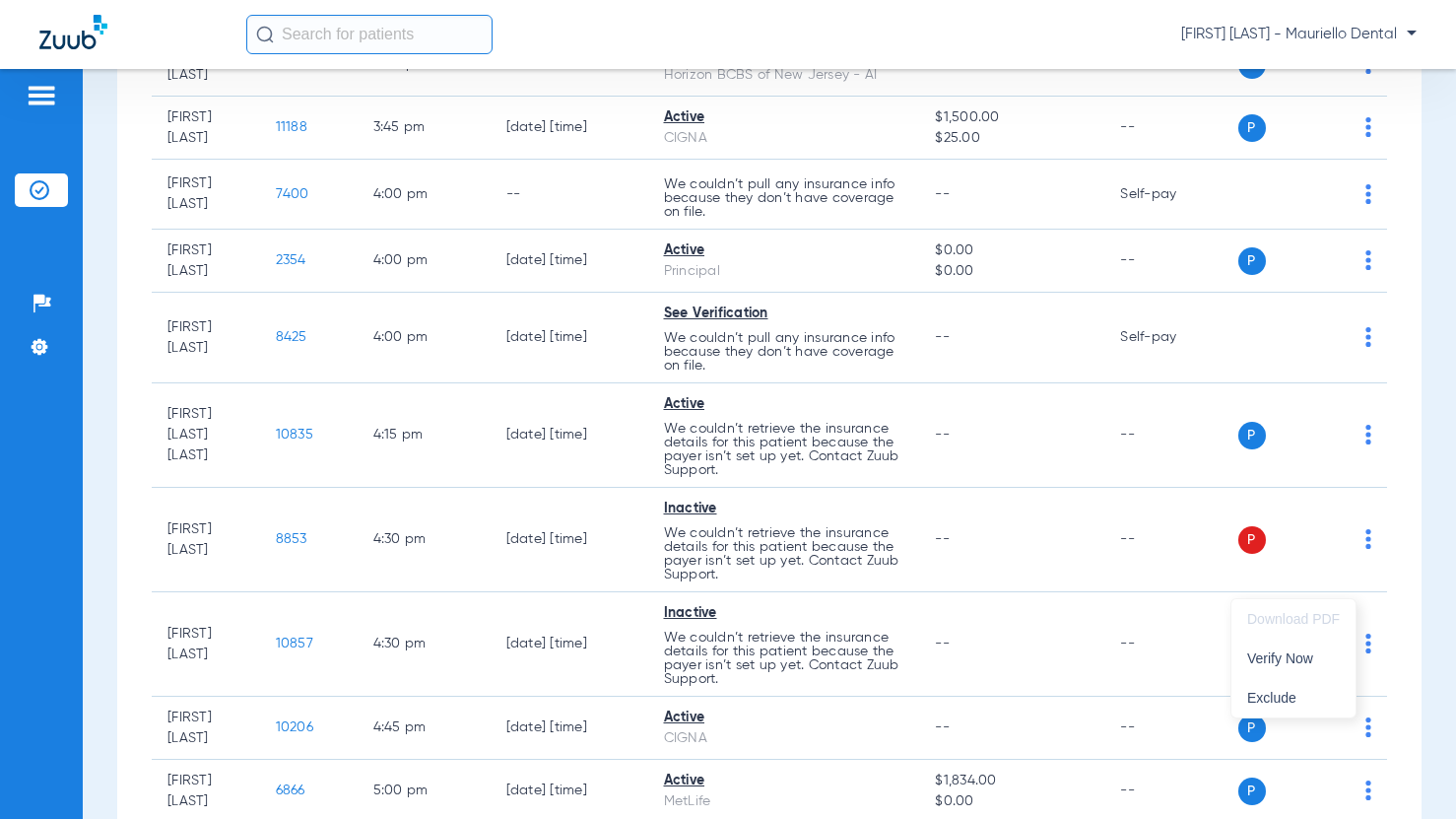 click at bounding box center (728, 409) 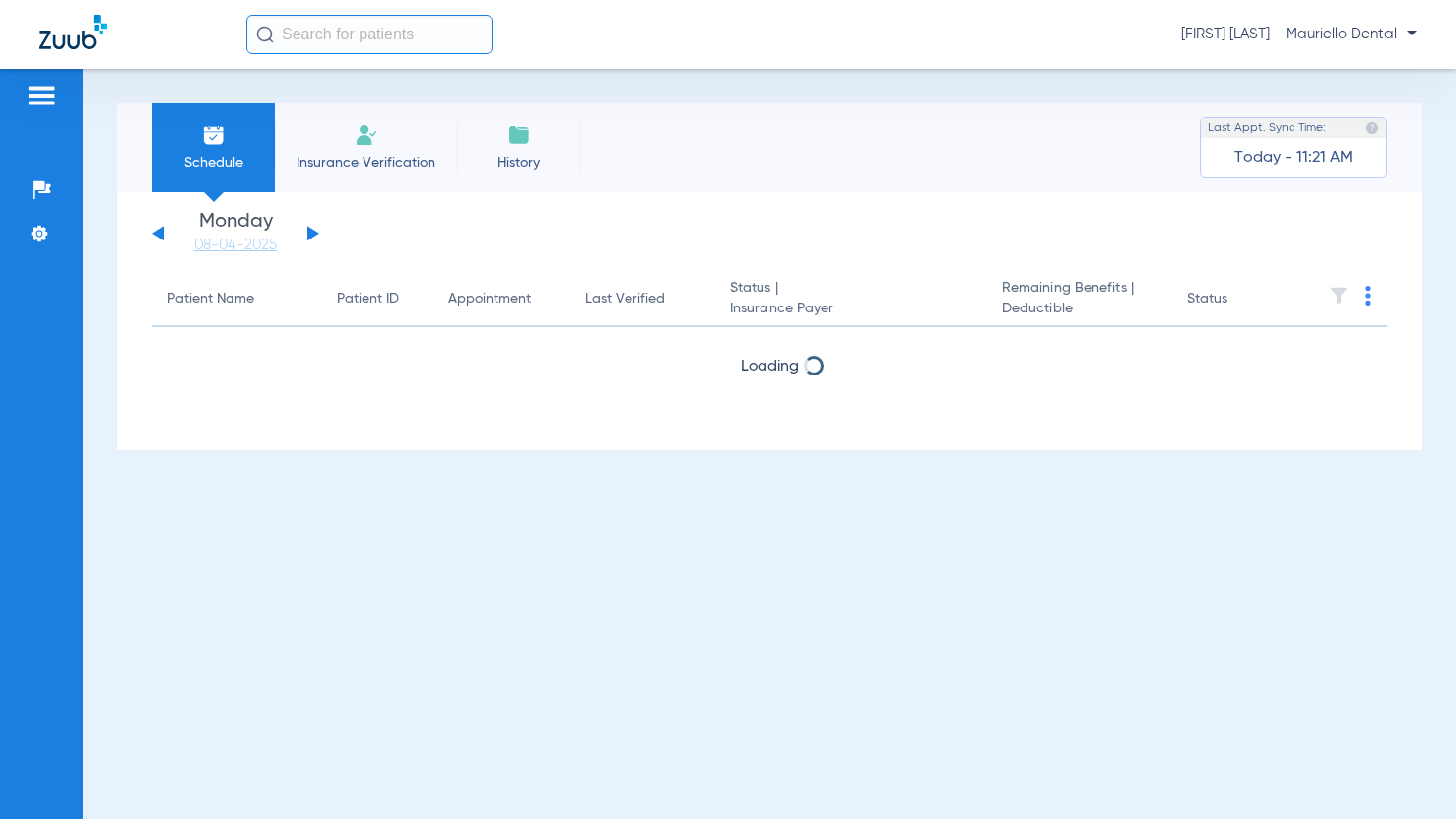 scroll, scrollTop: 0, scrollLeft: 0, axis: both 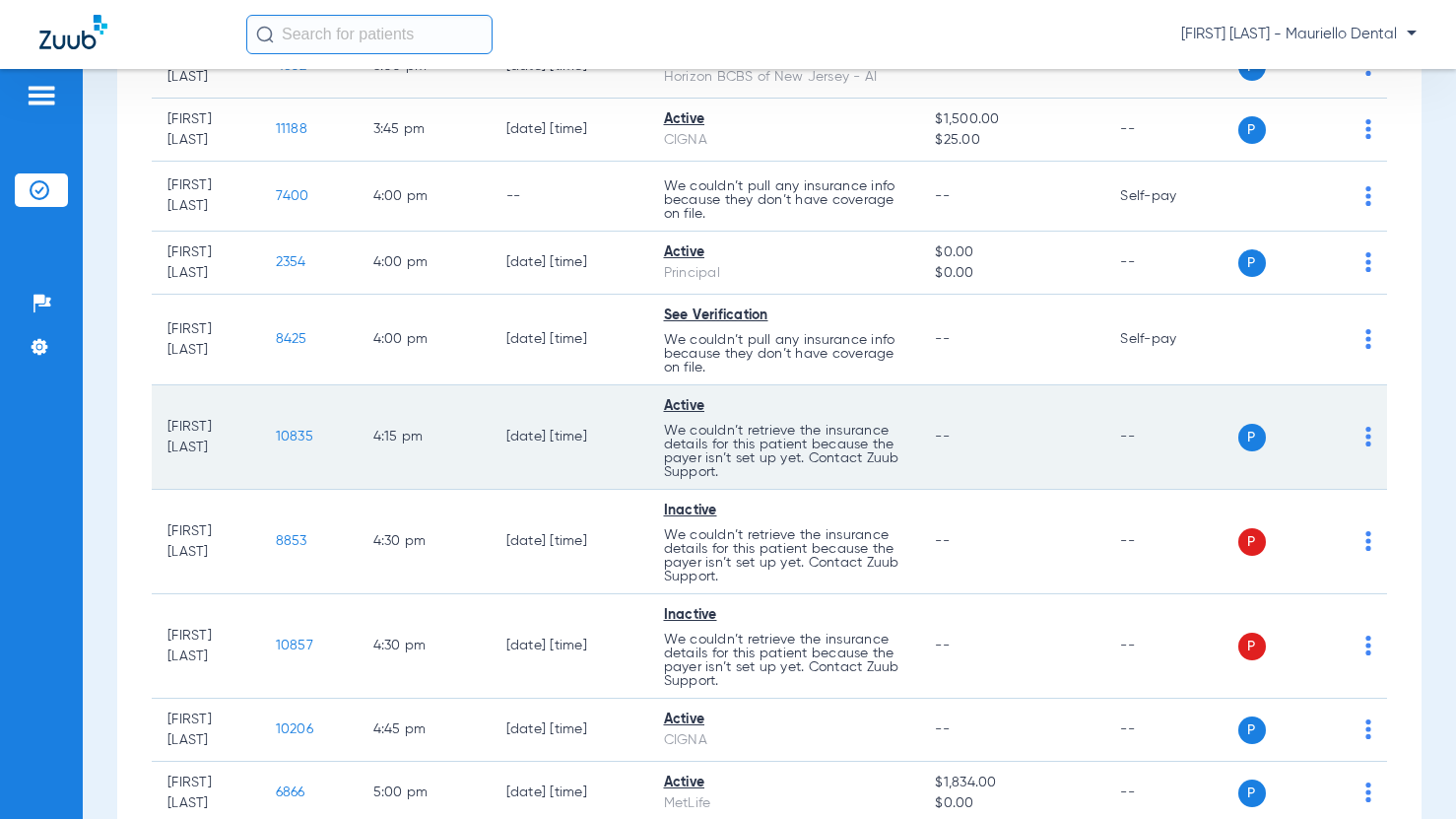 click 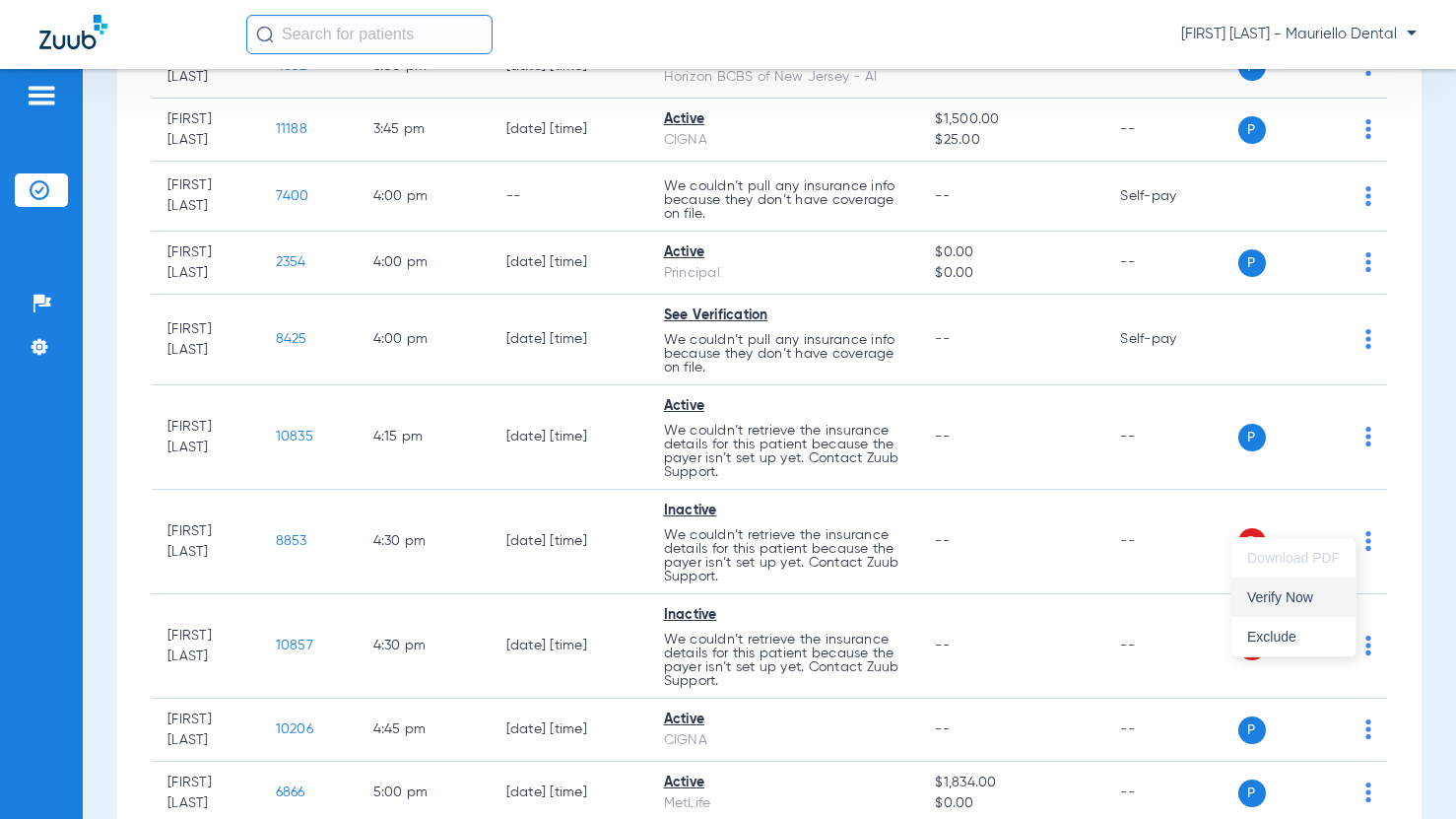 click on "Verify Now" at bounding box center [1293, 597] 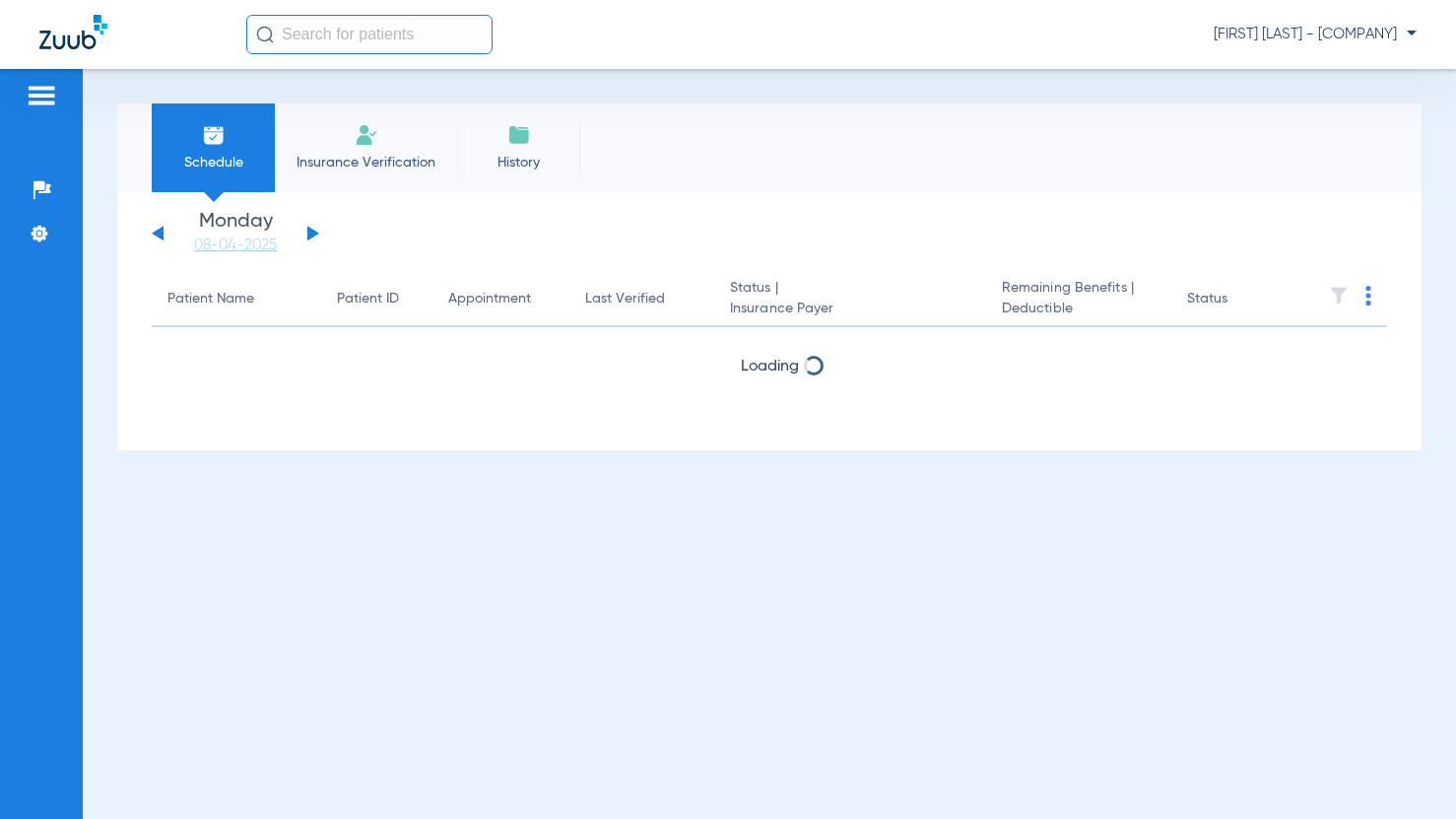 scroll, scrollTop: 0, scrollLeft: 0, axis: both 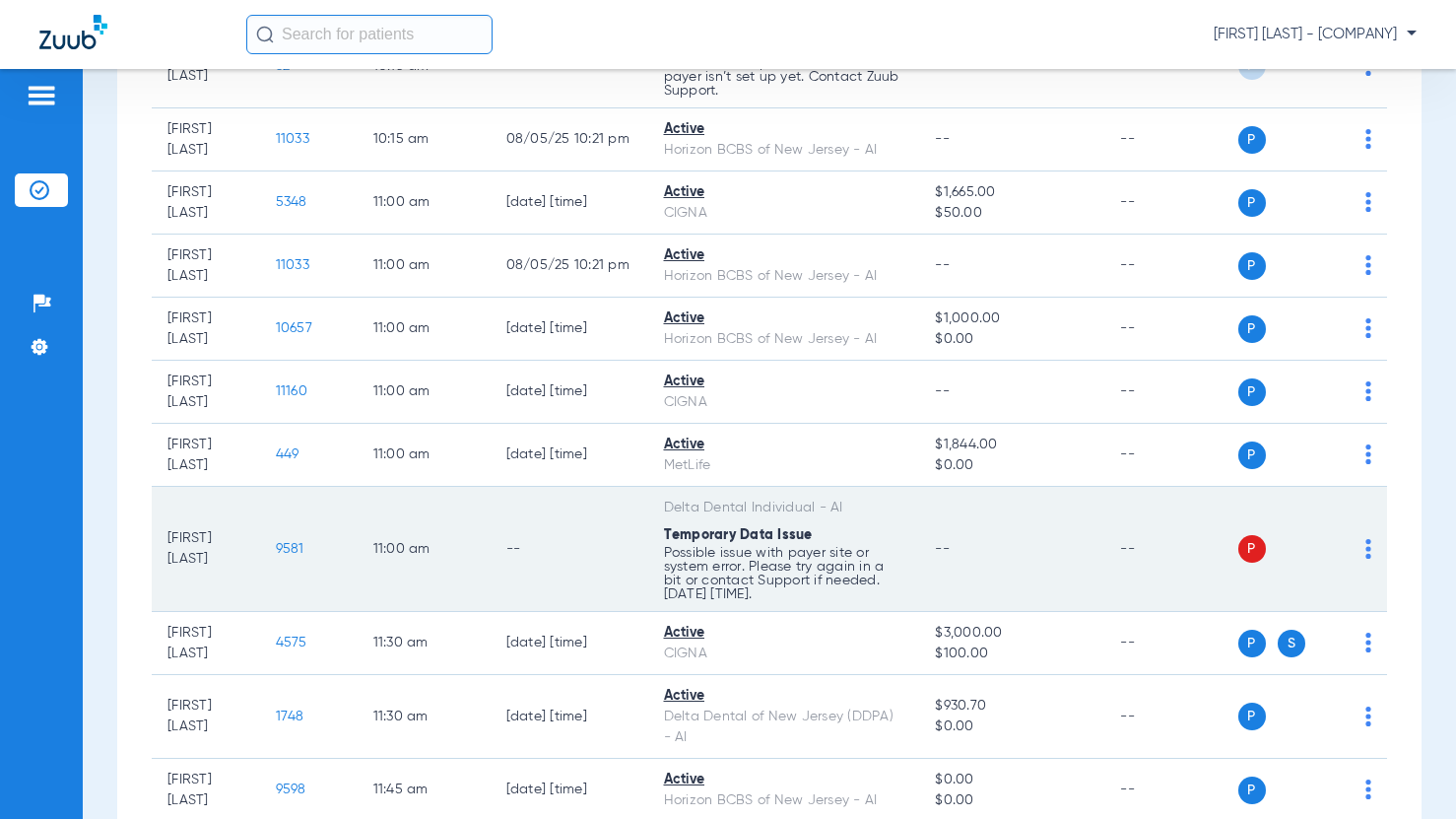 click on "P S" 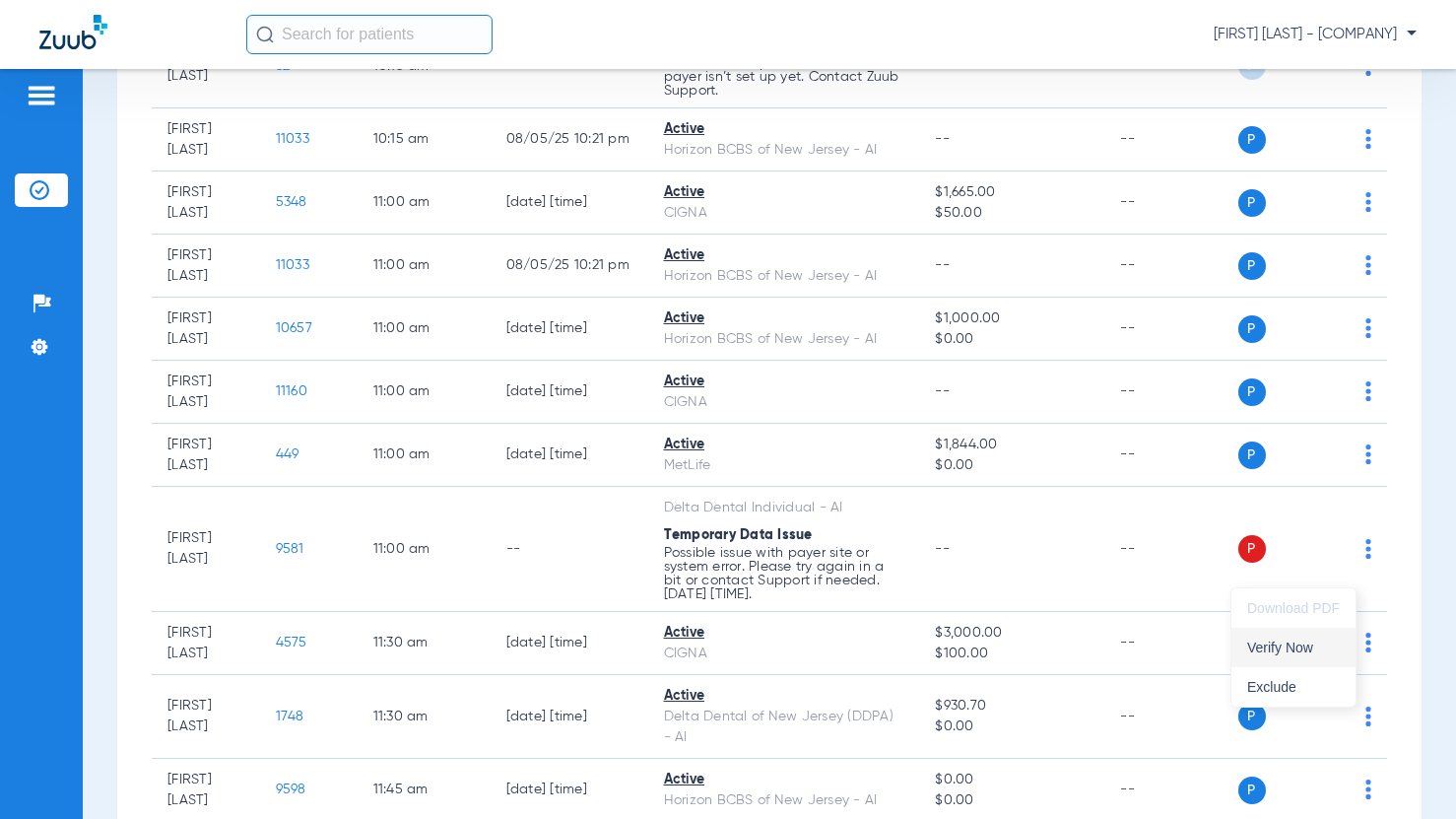 click on "Verify Now" at bounding box center (1293, 648) 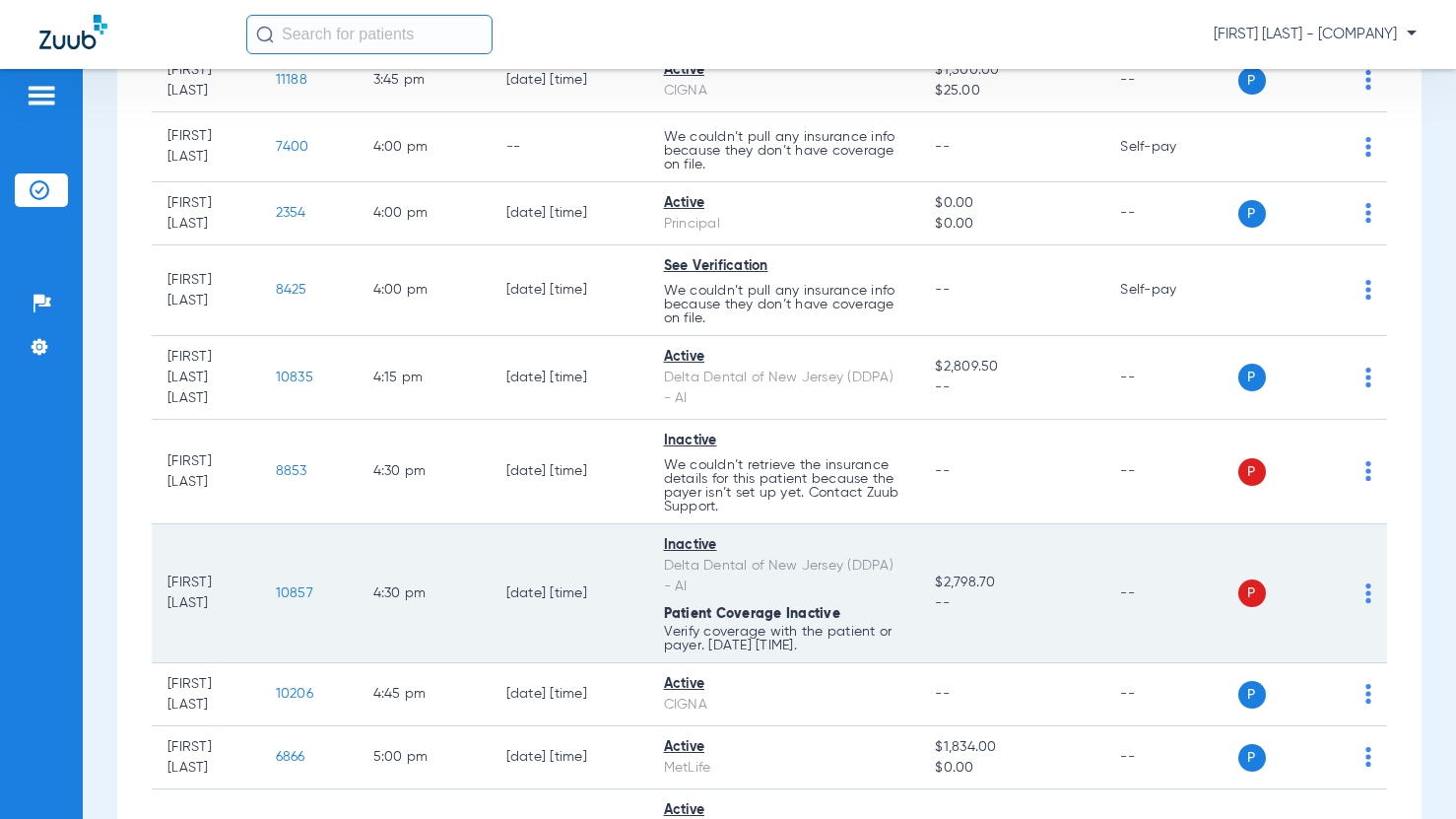 scroll, scrollTop: 3548, scrollLeft: 0, axis: vertical 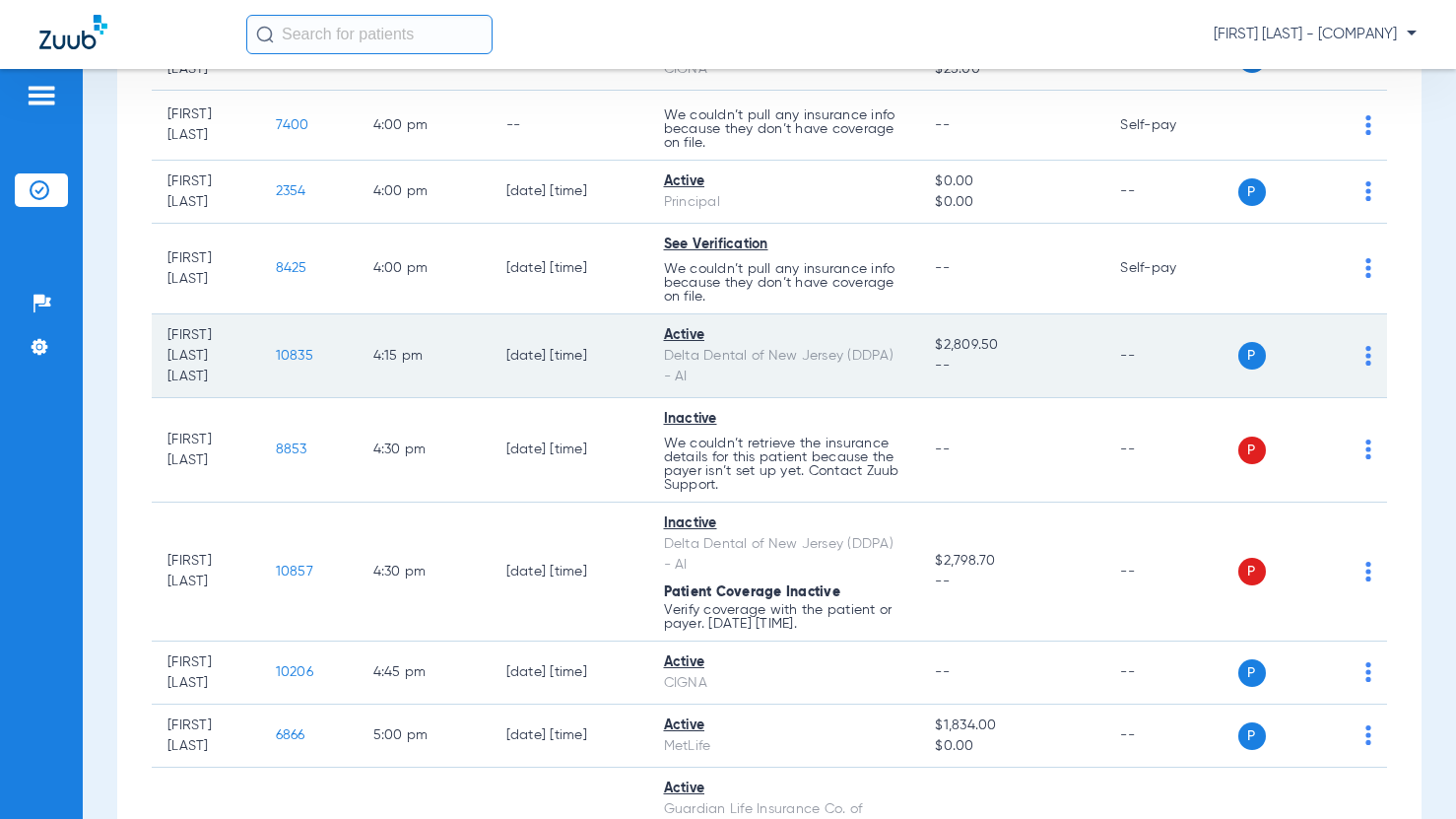 click on "P S" 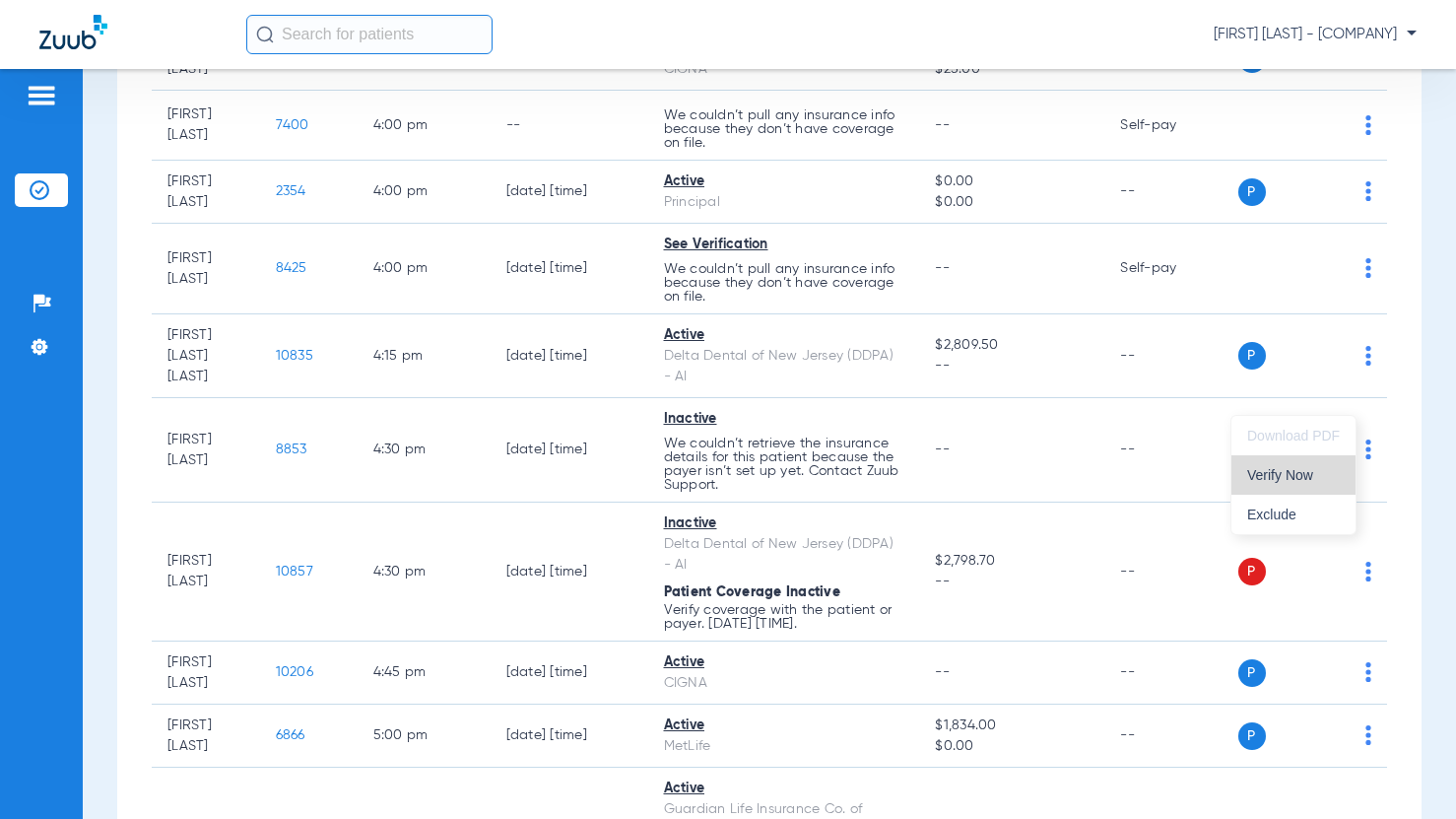 click on "Verify Now" at bounding box center (1293, 475) 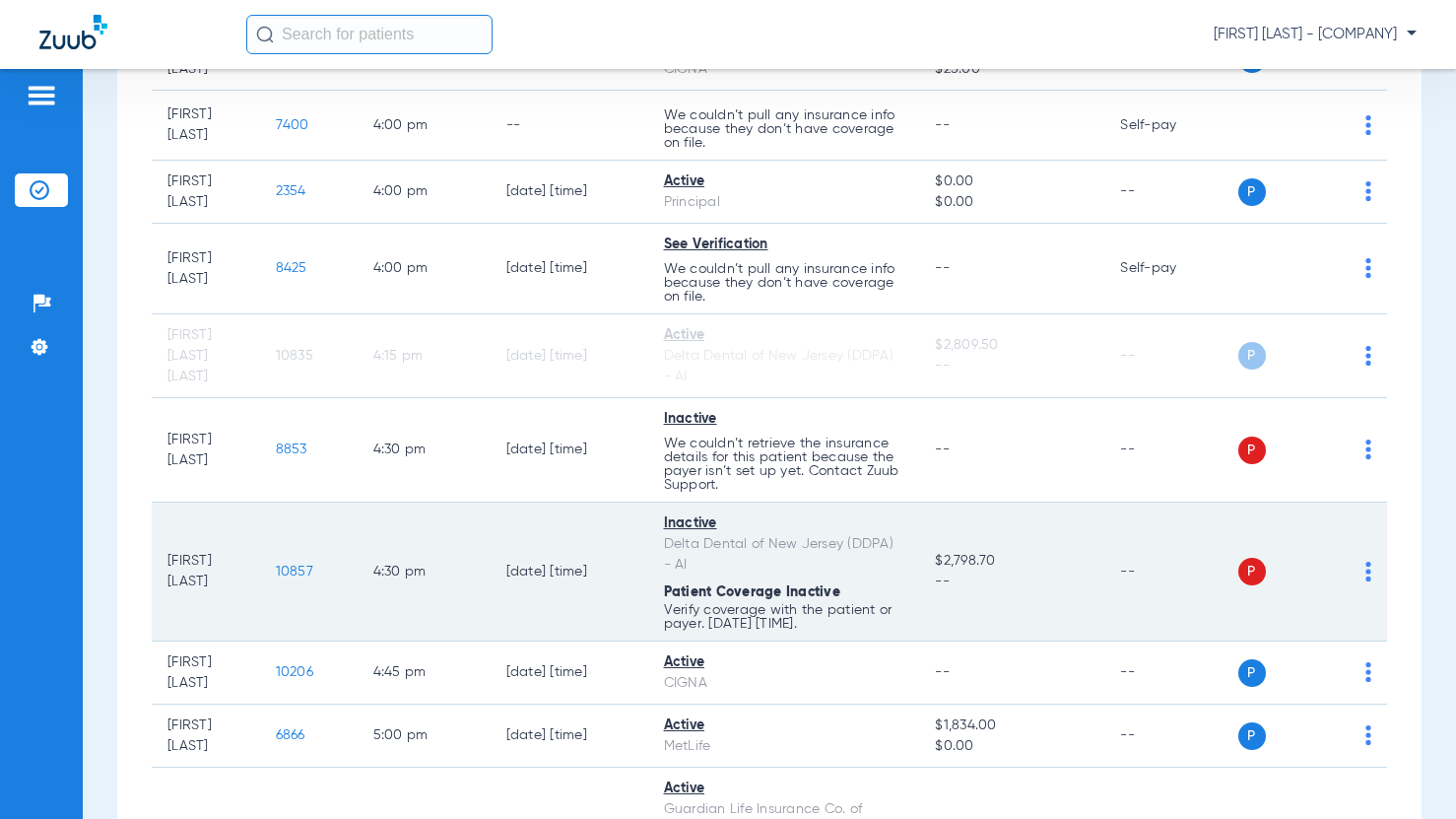 click on "P S" 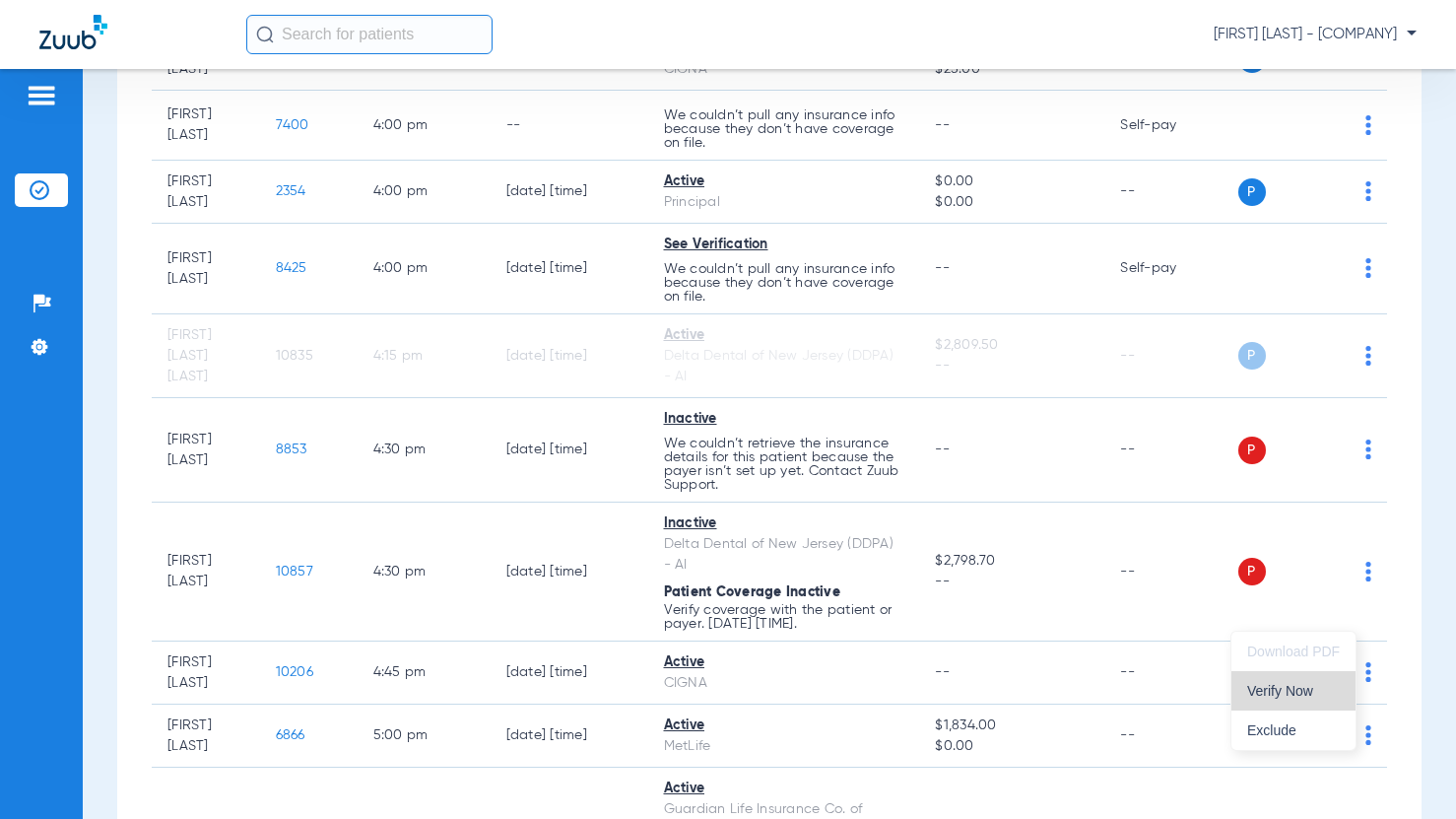 click on "Verify Now" at bounding box center (1293, 691) 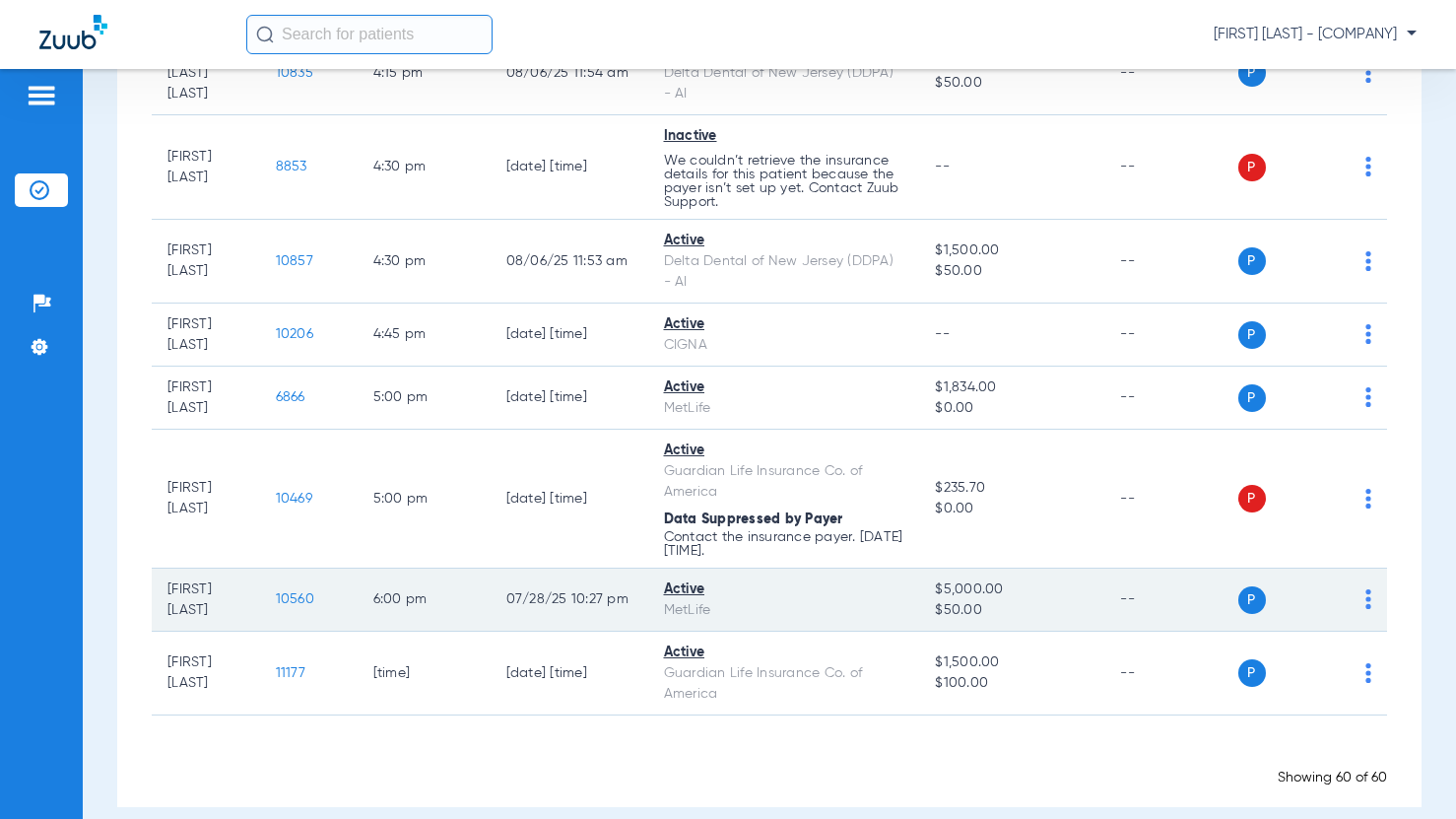 scroll, scrollTop: 3796, scrollLeft: 0, axis: vertical 